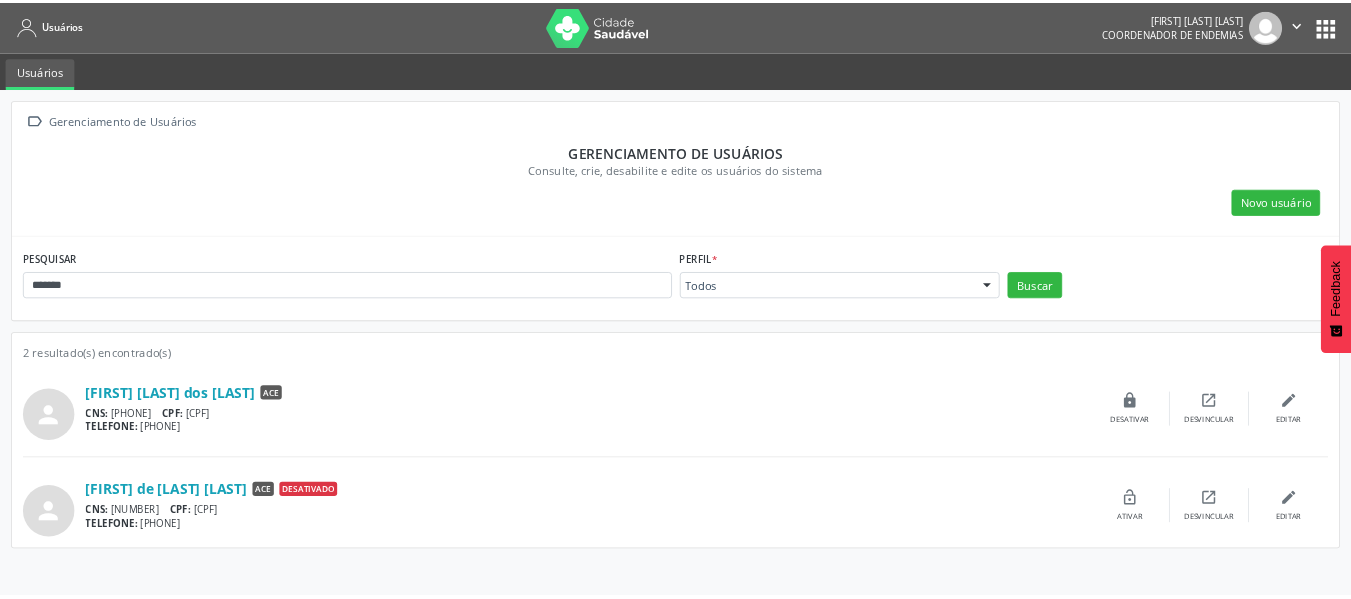 scroll, scrollTop: 0, scrollLeft: 0, axis: both 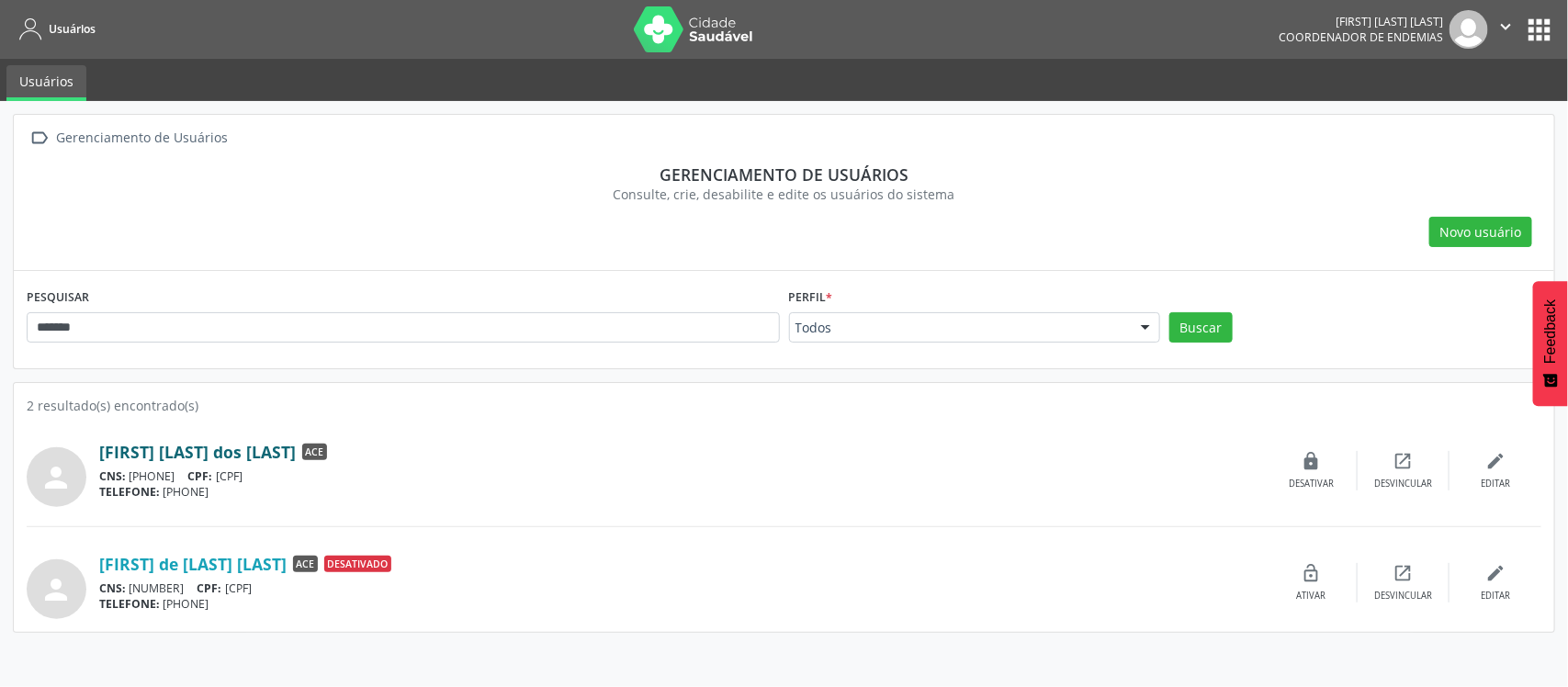 click on "[FIRST] [LAST] dos [LAST]" at bounding box center [197, 452] 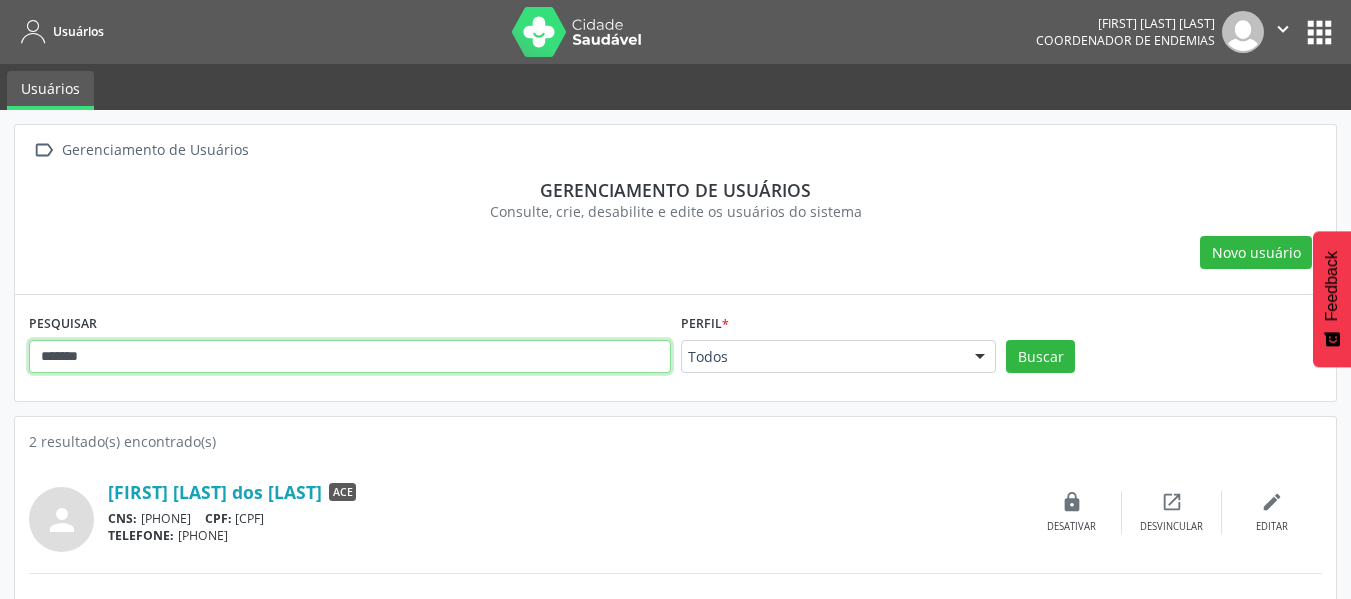 click on "*******" at bounding box center (350, 357) 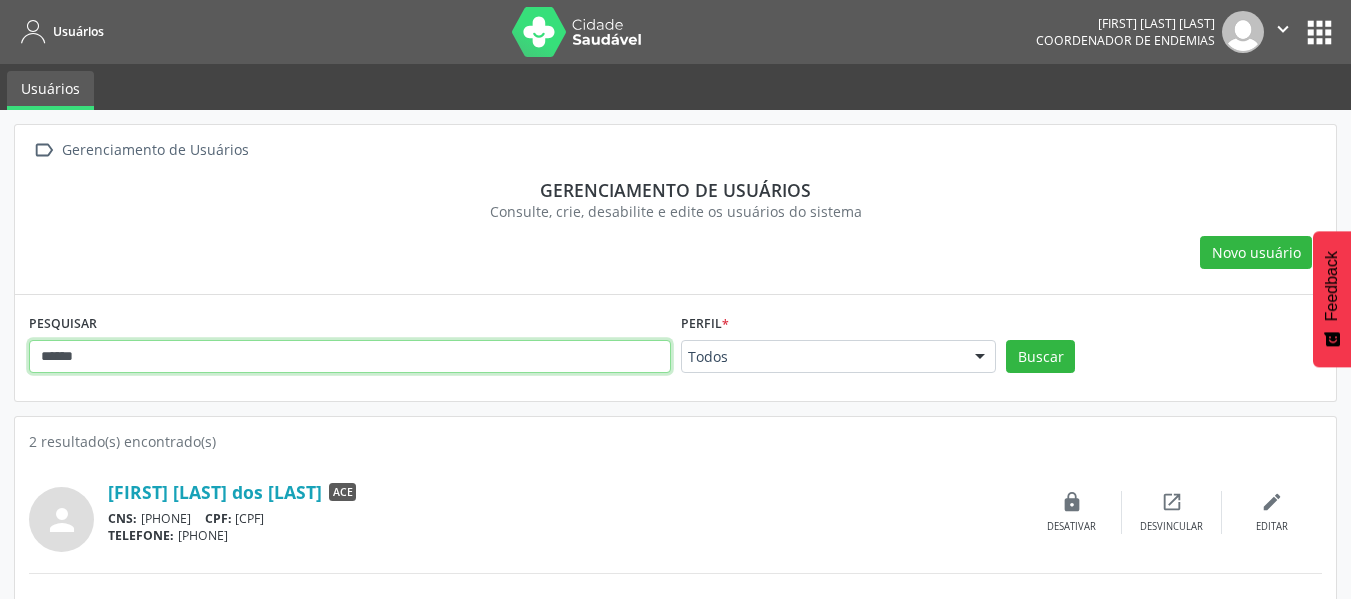 click on "Buscar" at bounding box center [1040, 357] 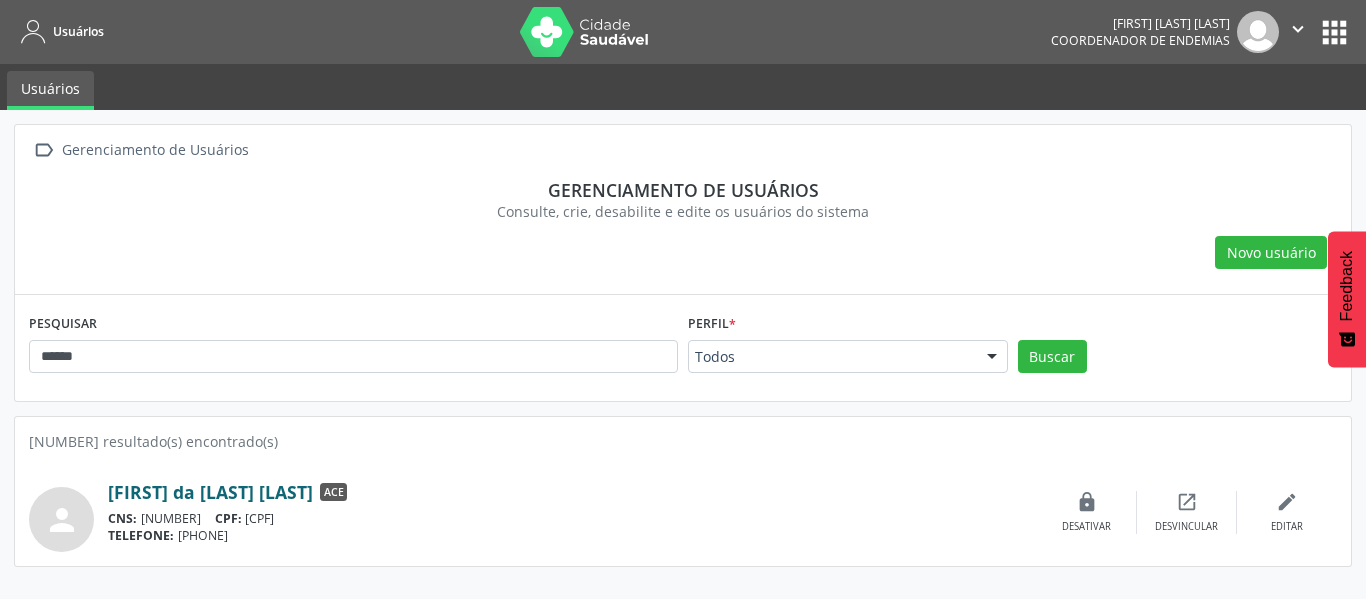 click on "[FIRST] da [LAST] [LAST]" at bounding box center (210, 492) 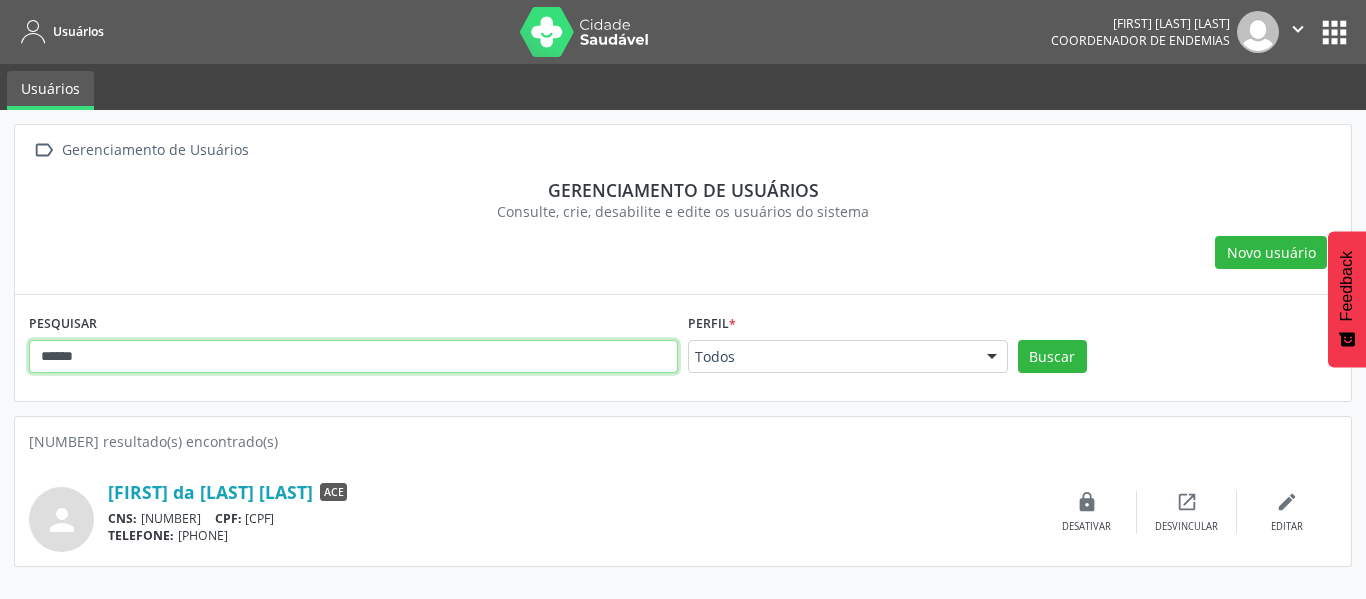 click on "******" at bounding box center [353, 357] 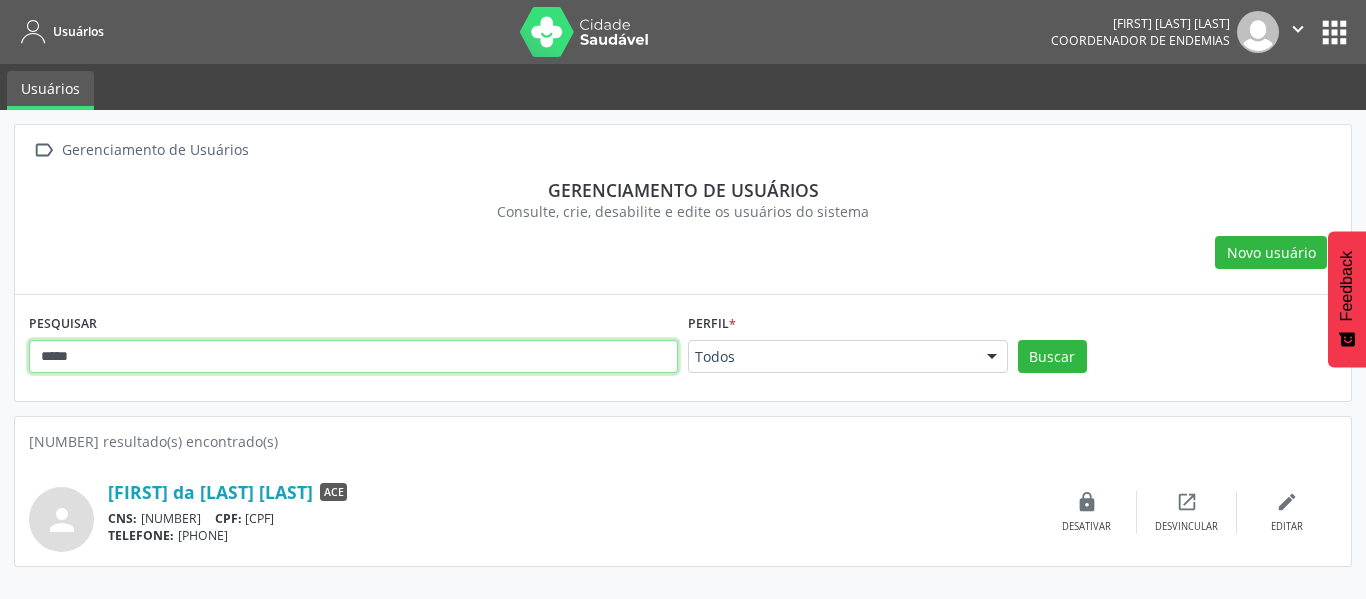 type on "*****" 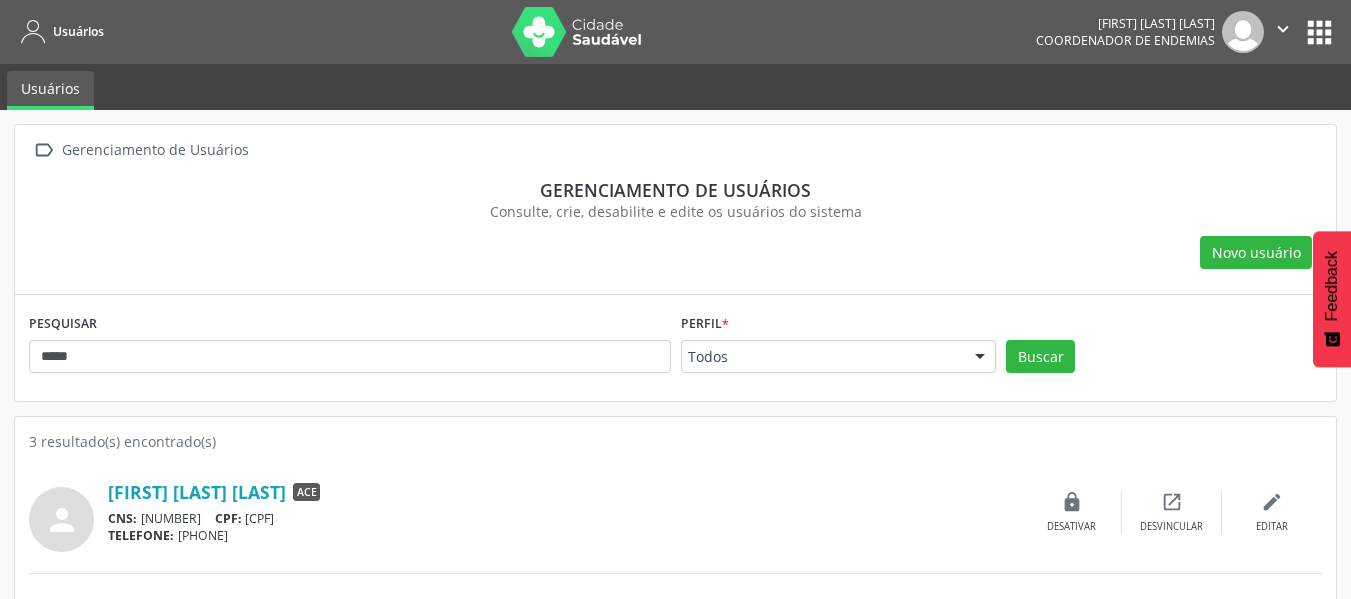 drag, startPoint x: 308, startPoint y: 520, endPoint x: 399, endPoint y: 521, distance: 91.00549 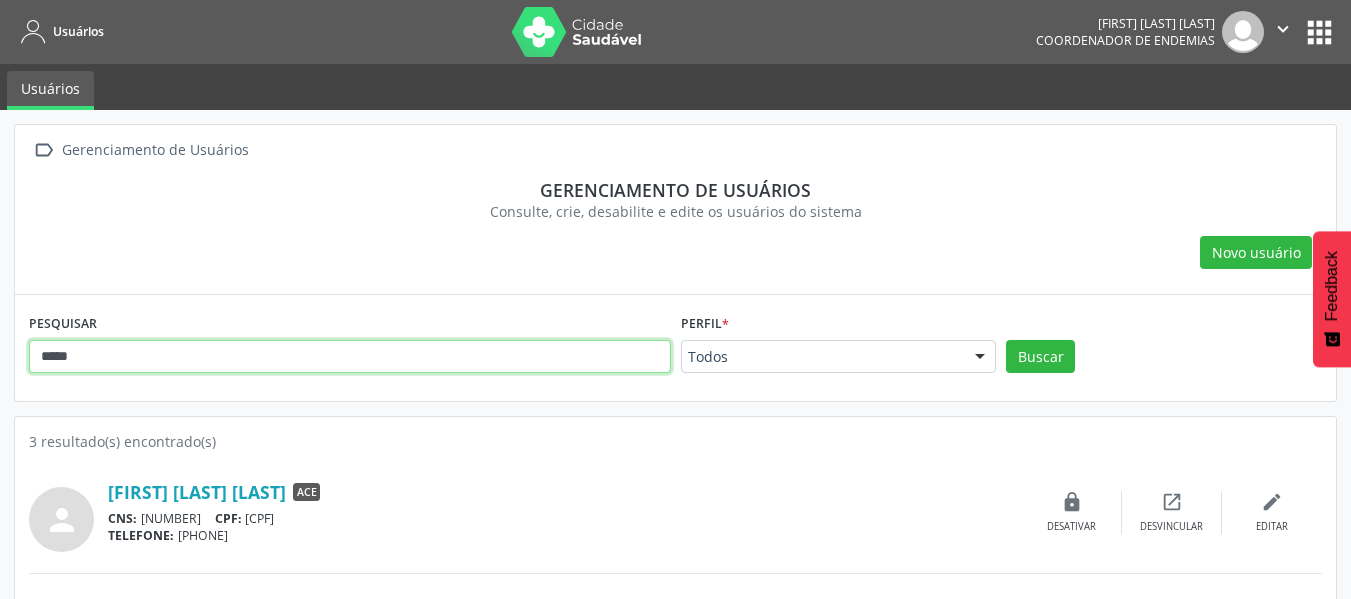 click on "*****" at bounding box center (350, 357) 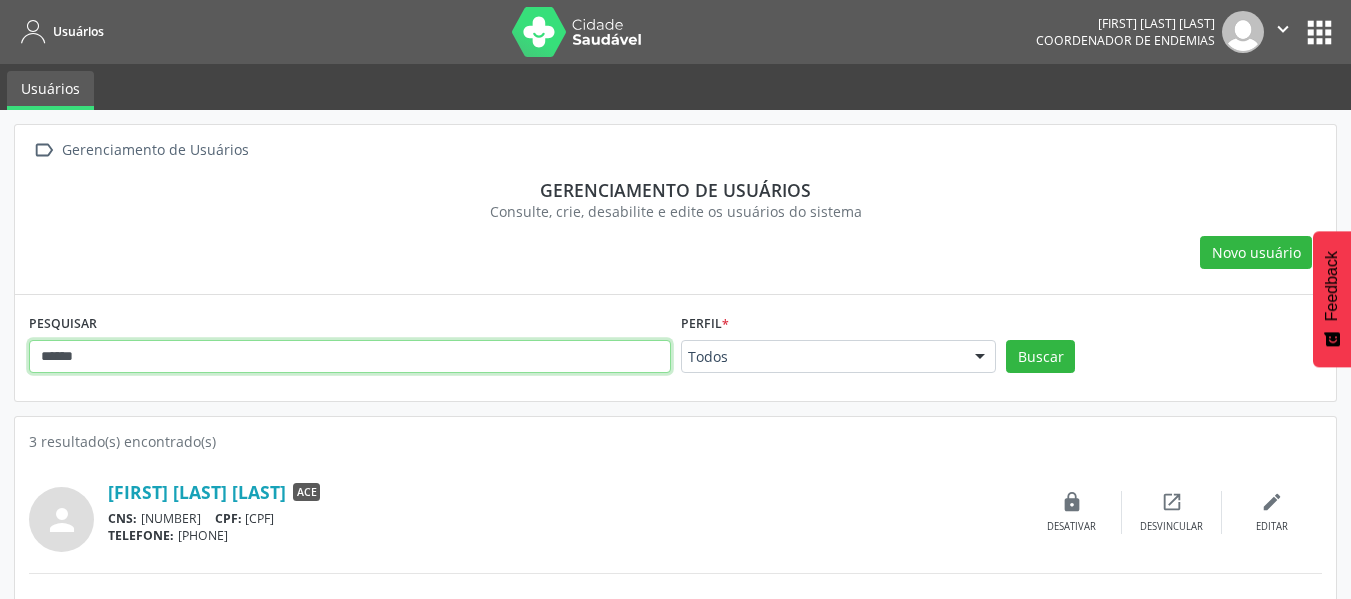 click on "Buscar" at bounding box center (1040, 357) 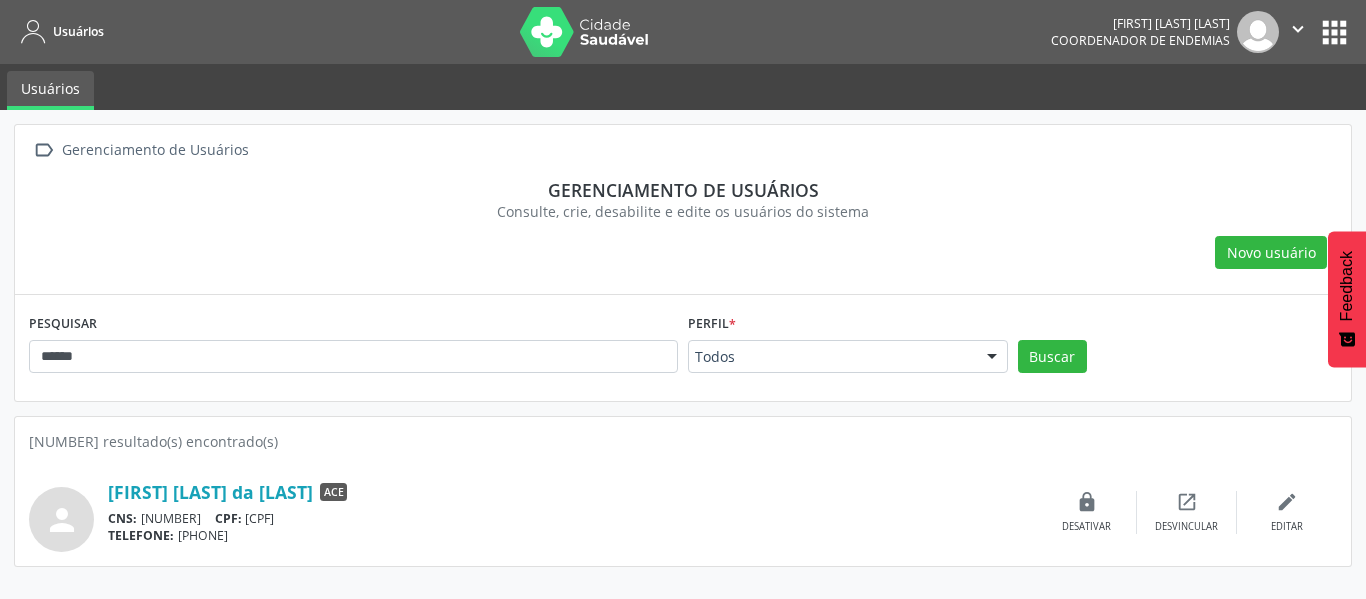 drag, startPoint x: 310, startPoint y: 520, endPoint x: 394, endPoint y: 527, distance: 84.29116 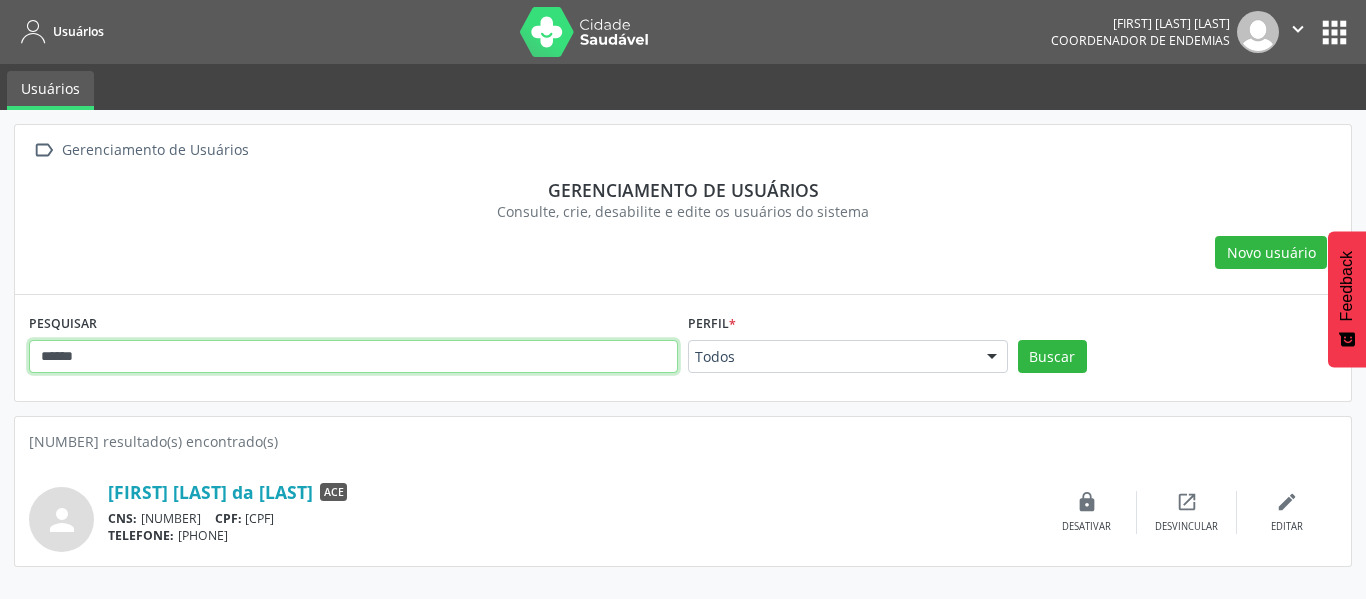 click on "******" at bounding box center [353, 357] 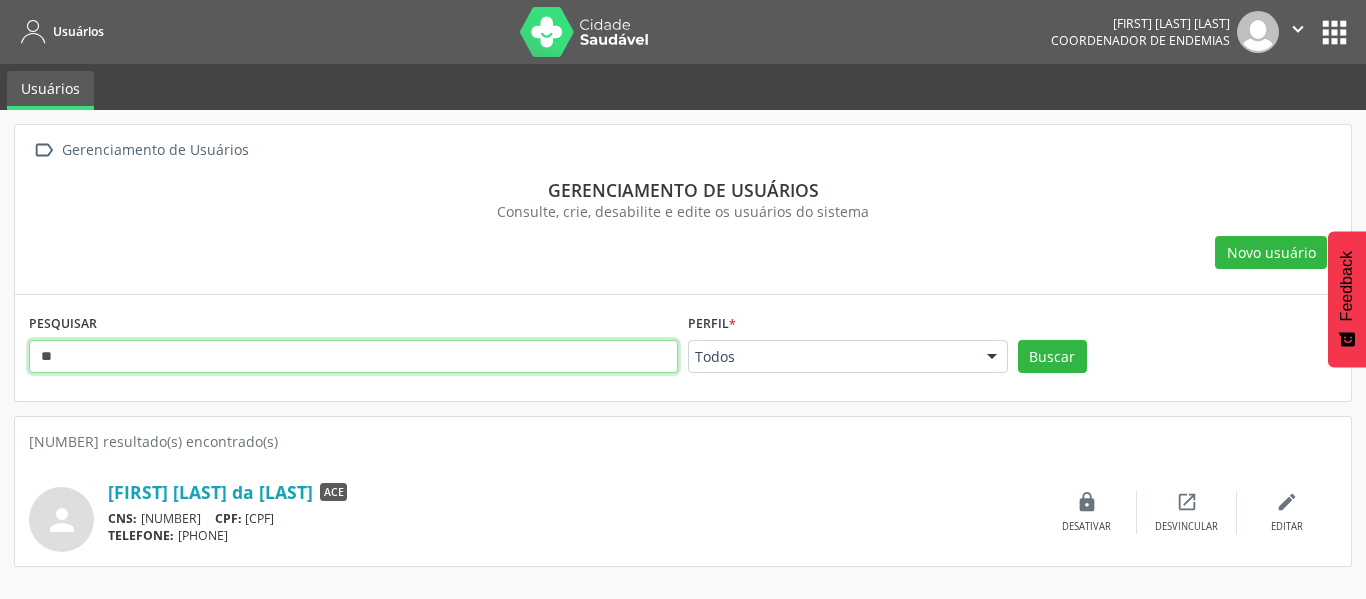 type on "*" 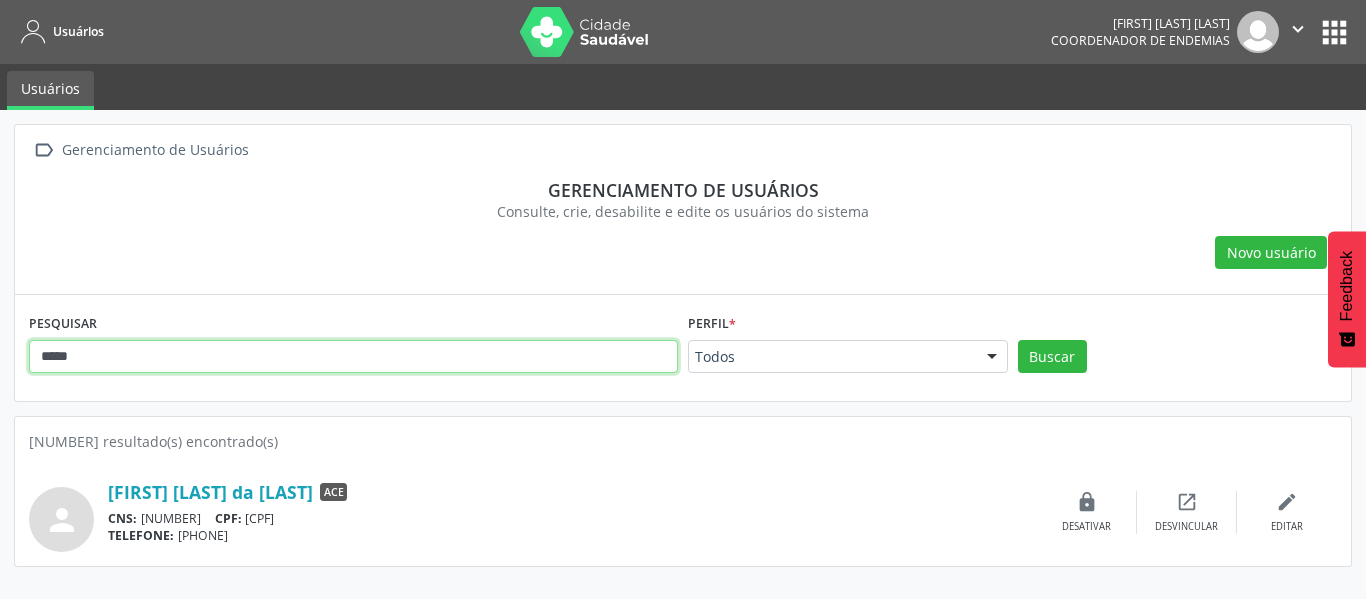 click on "Buscar" at bounding box center (1052, 357) 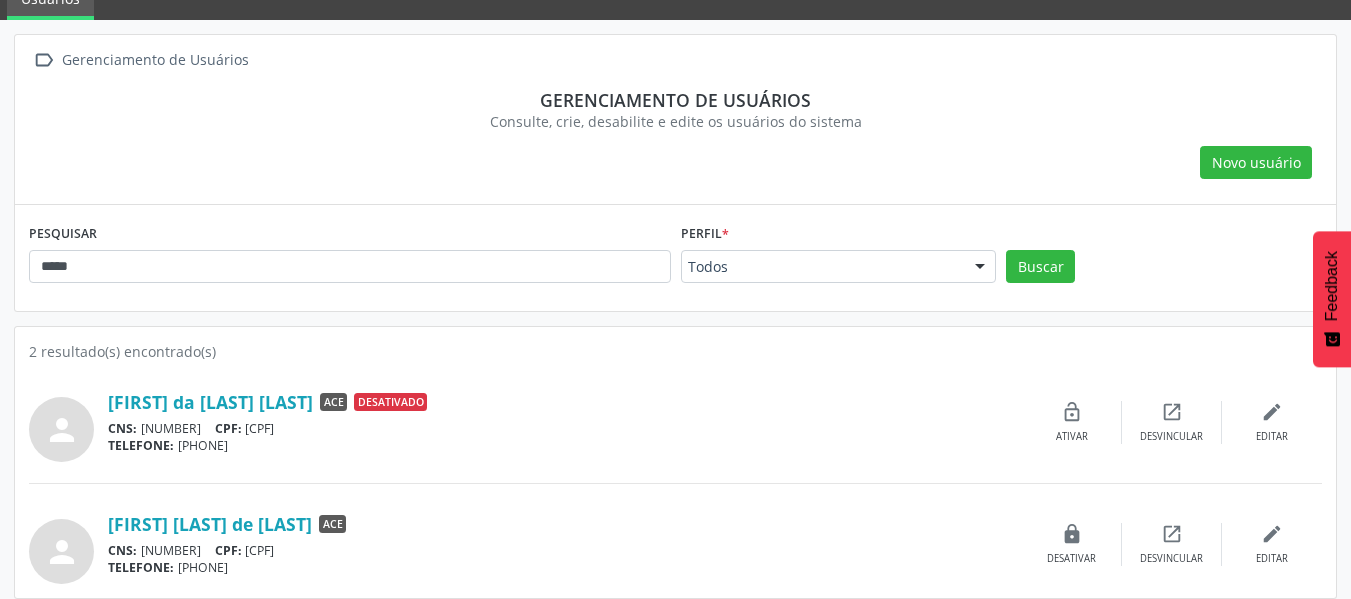 scroll, scrollTop: 104, scrollLeft: 0, axis: vertical 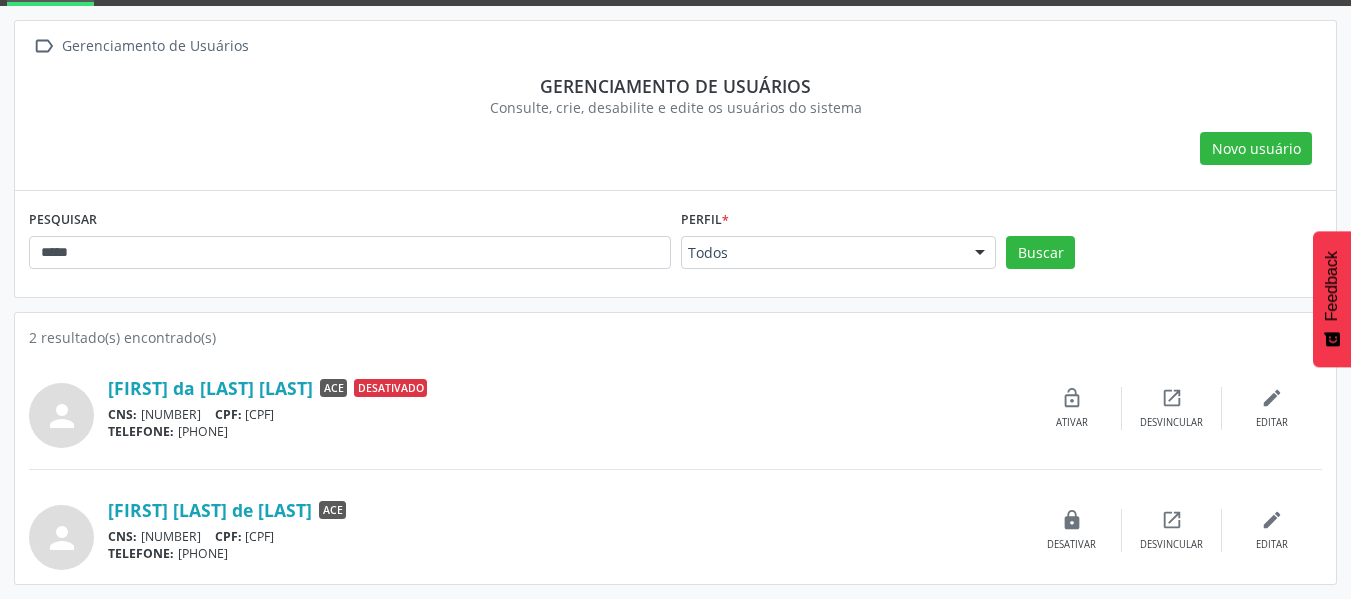 drag, startPoint x: 312, startPoint y: 539, endPoint x: 394, endPoint y: 534, distance: 82.1523 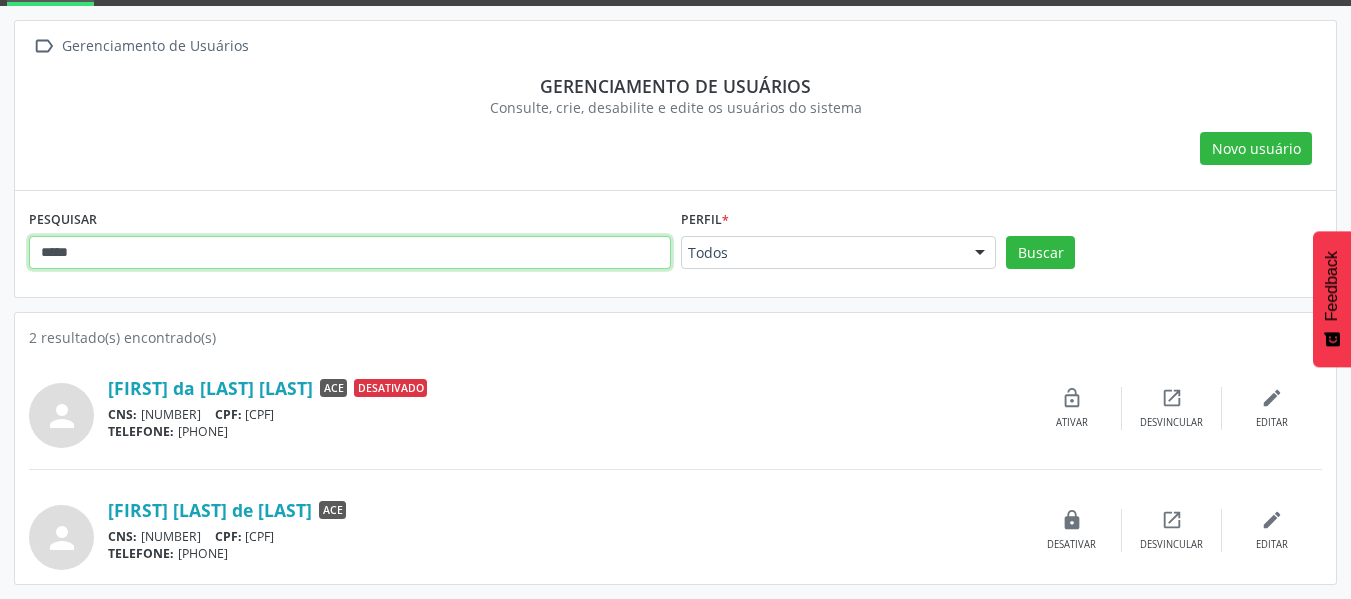 click on "*****" at bounding box center [350, 253] 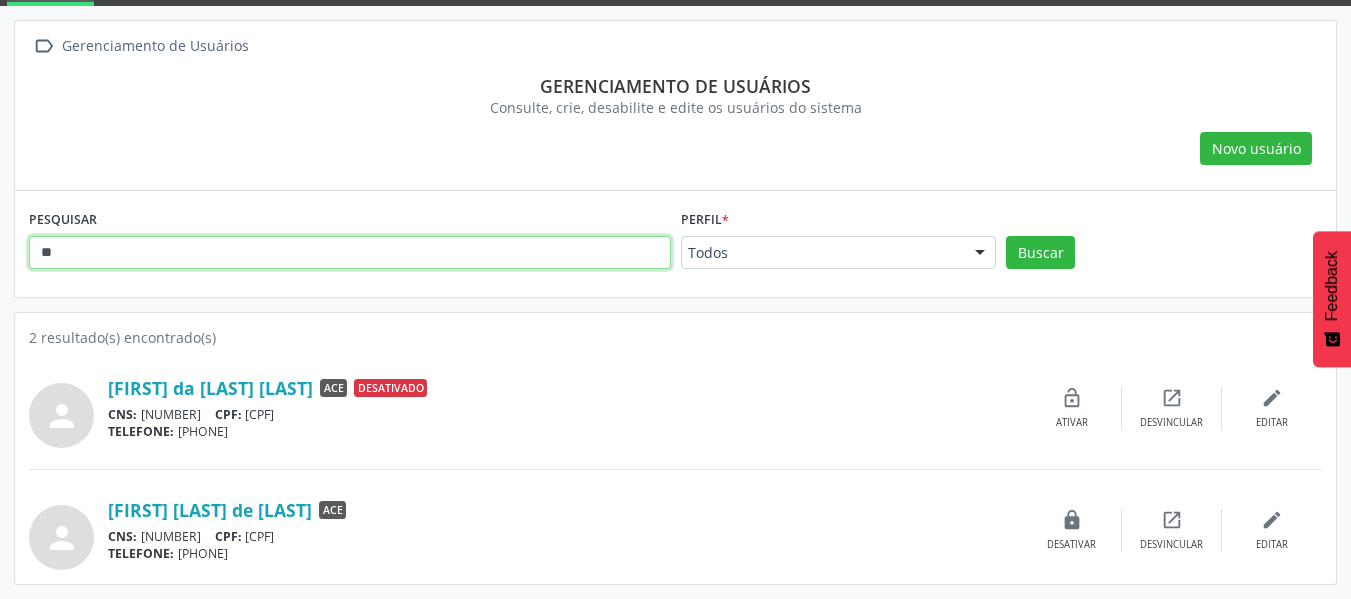 type on "*" 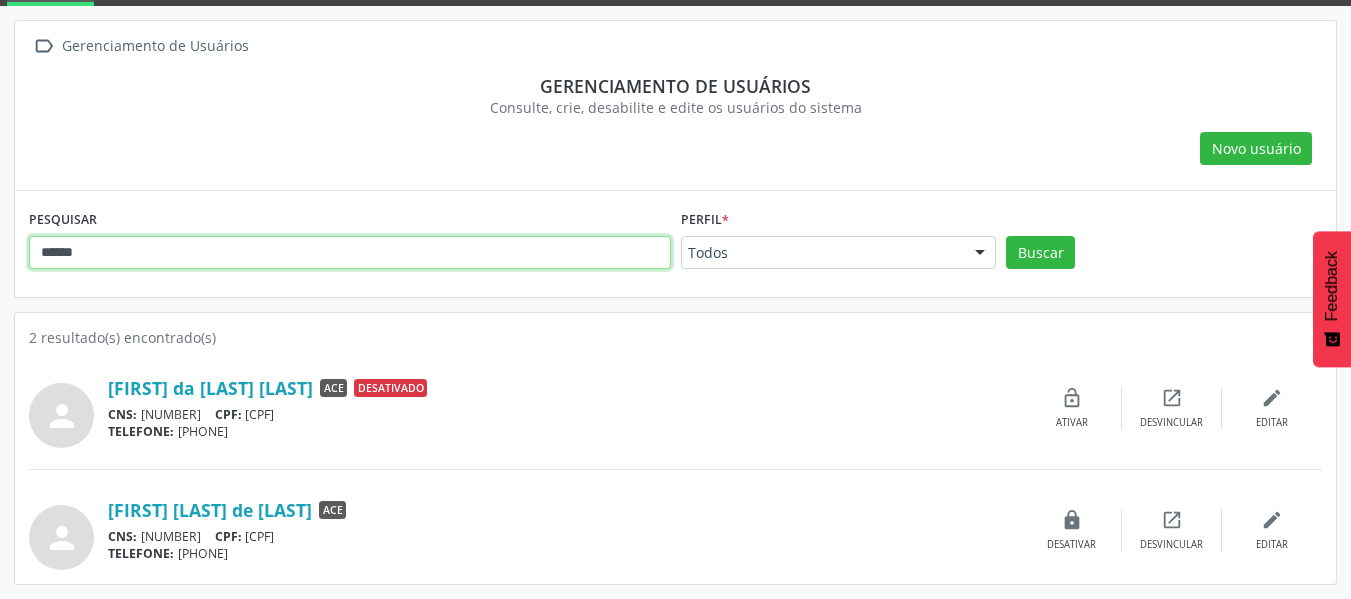 click on "Buscar" at bounding box center (1040, 253) 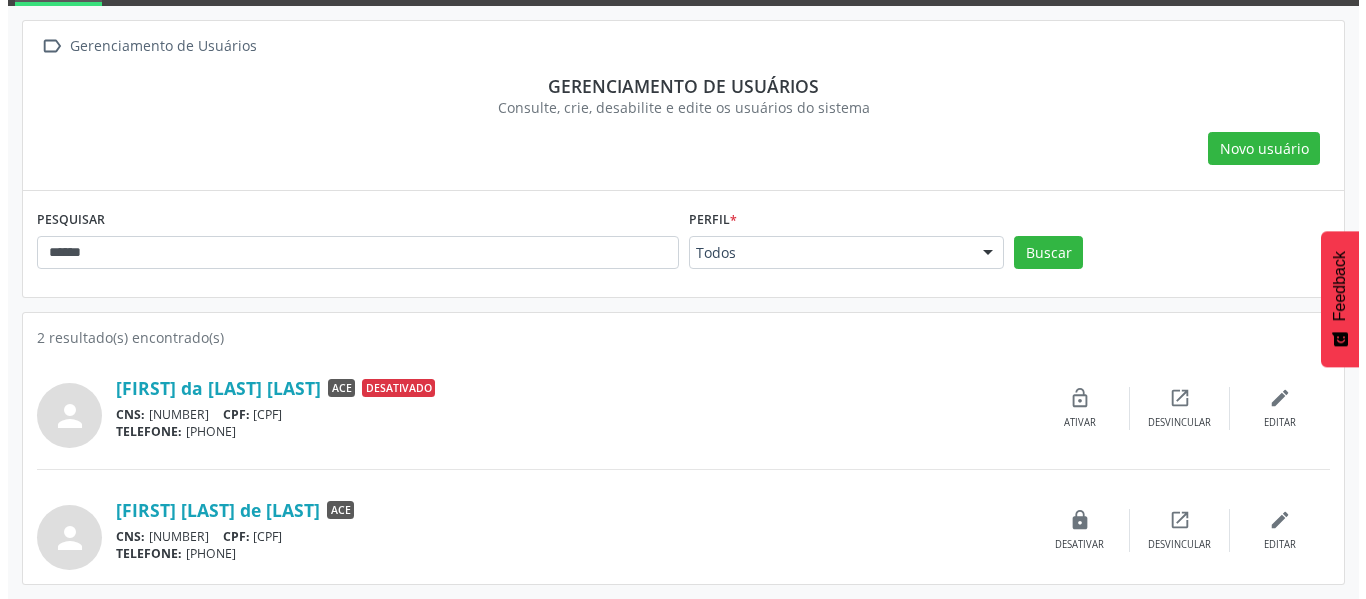 scroll, scrollTop: 0, scrollLeft: 0, axis: both 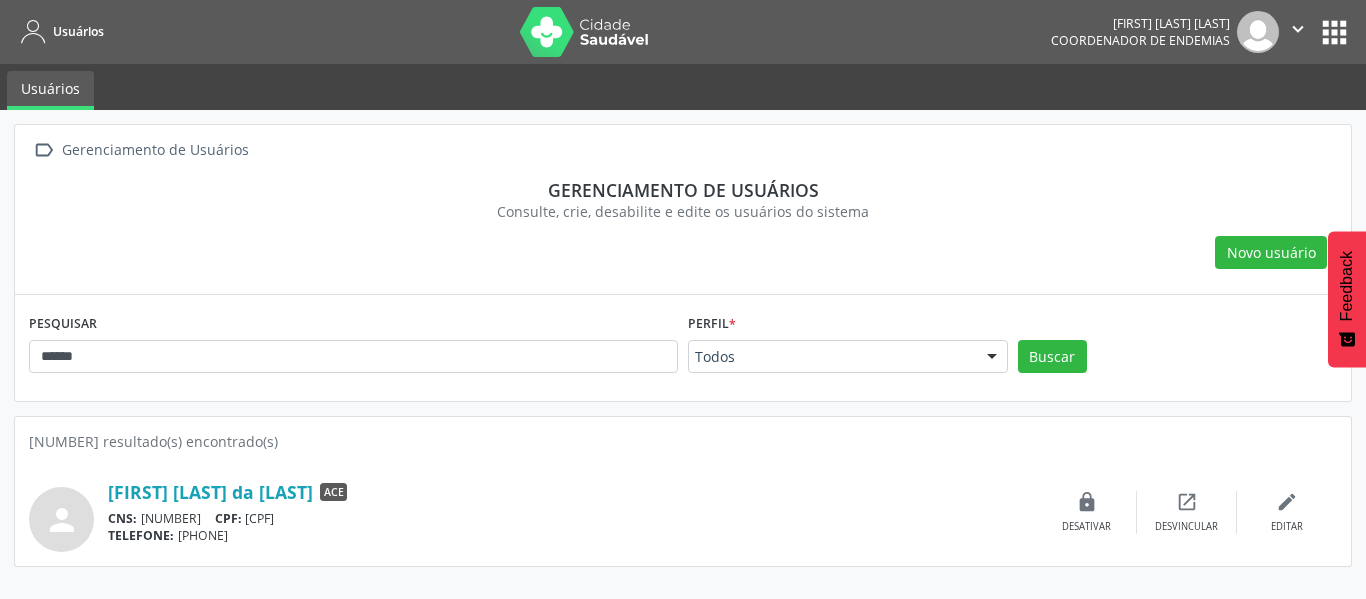 drag, startPoint x: 311, startPoint y: 513, endPoint x: 342, endPoint y: 520, distance: 31.780497 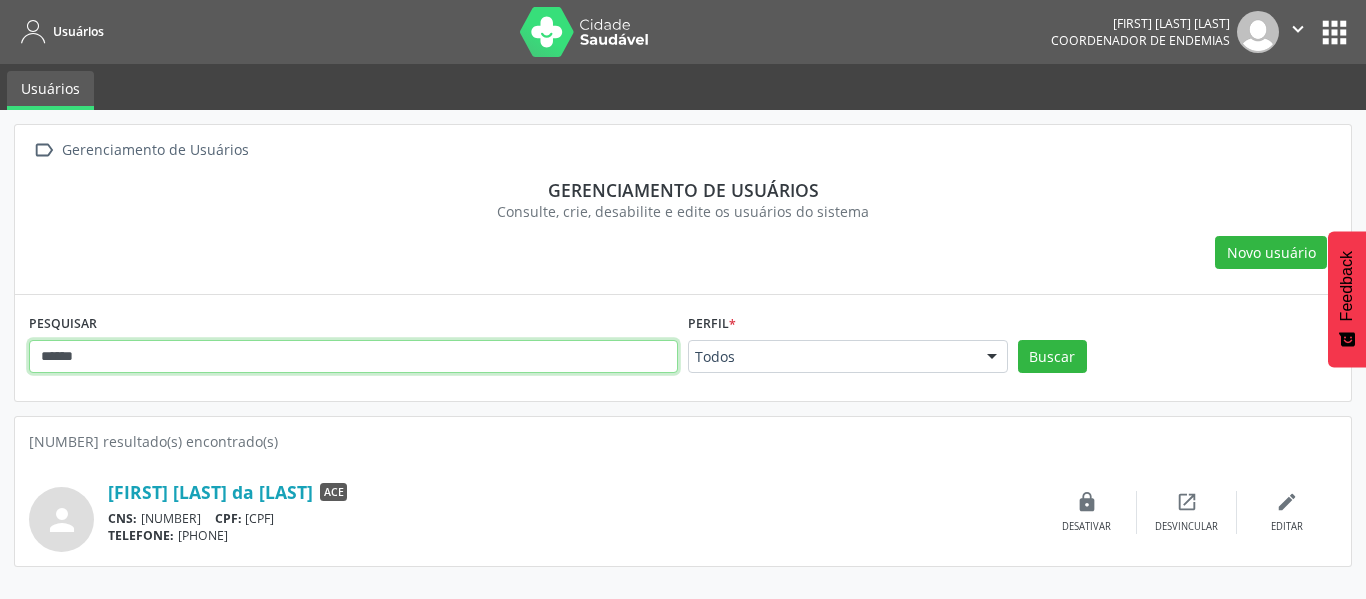 click on "******" at bounding box center [353, 357] 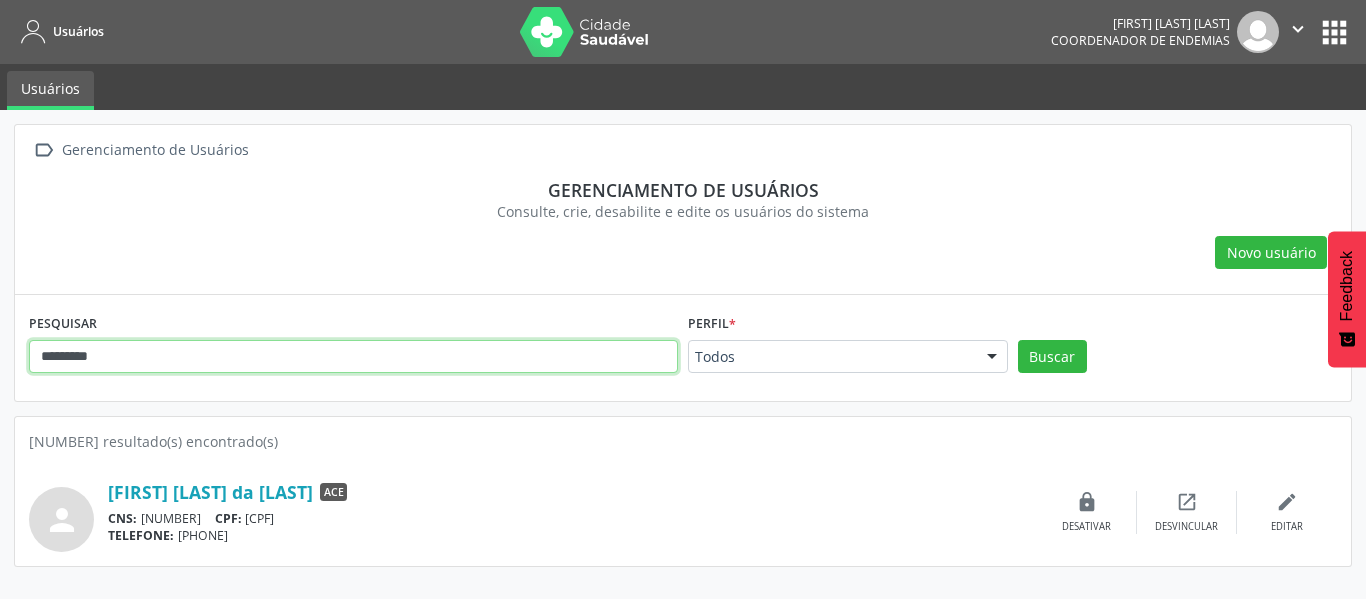 click on "Buscar" at bounding box center (1052, 357) 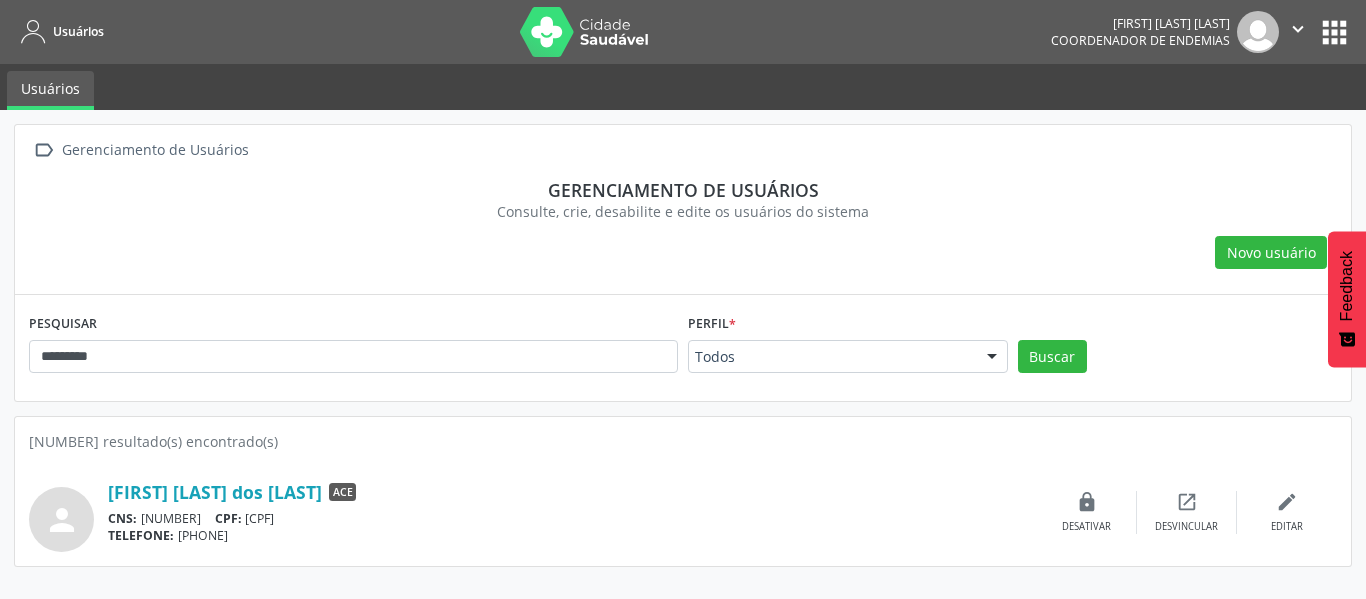 drag, startPoint x: 311, startPoint y: 514, endPoint x: 322, endPoint y: 517, distance: 11.401754 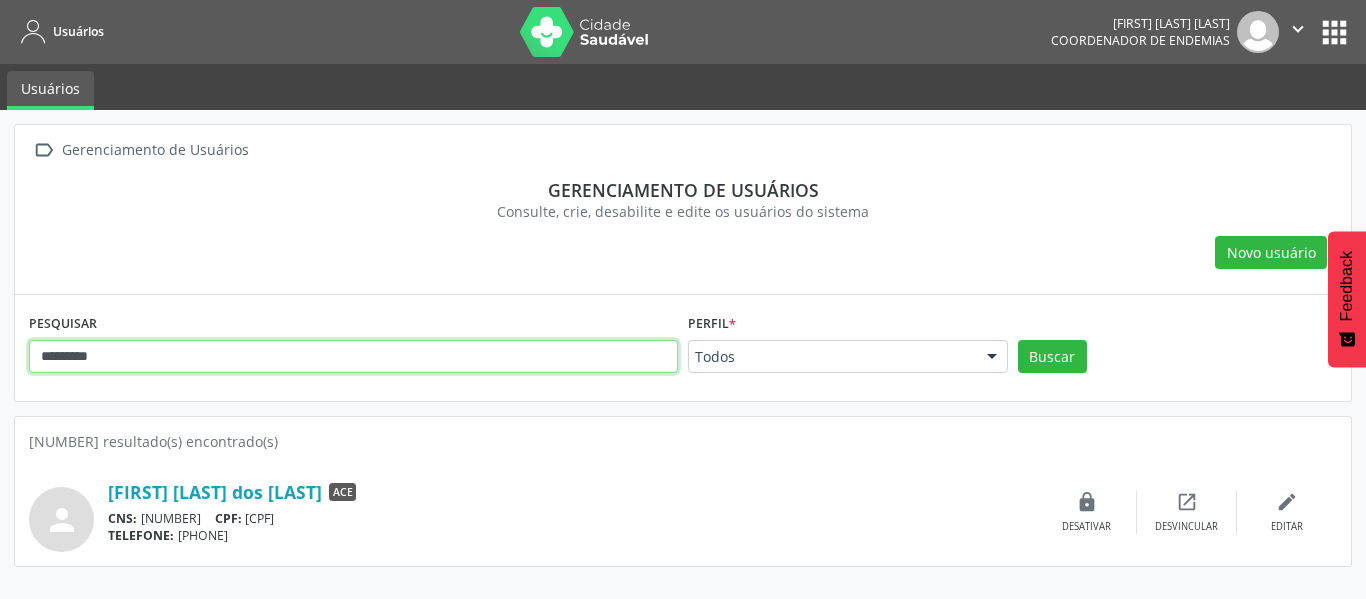 click on "*********" at bounding box center (353, 357) 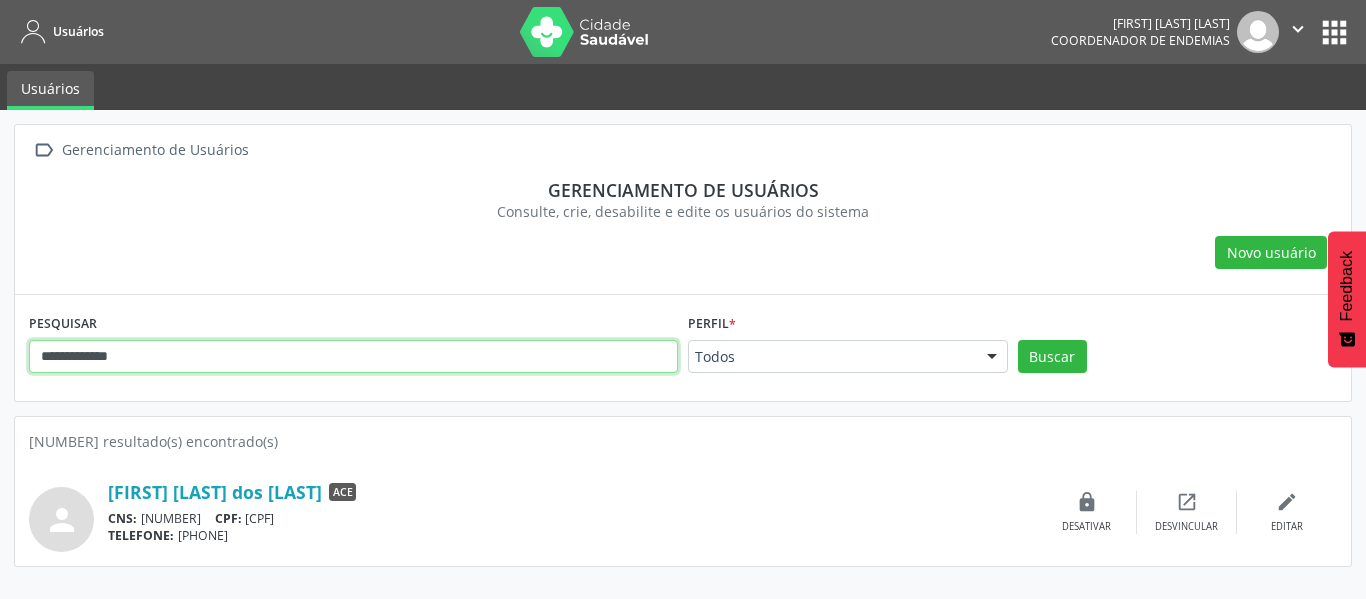 click on "Buscar" at bounding box center (1052, 357) 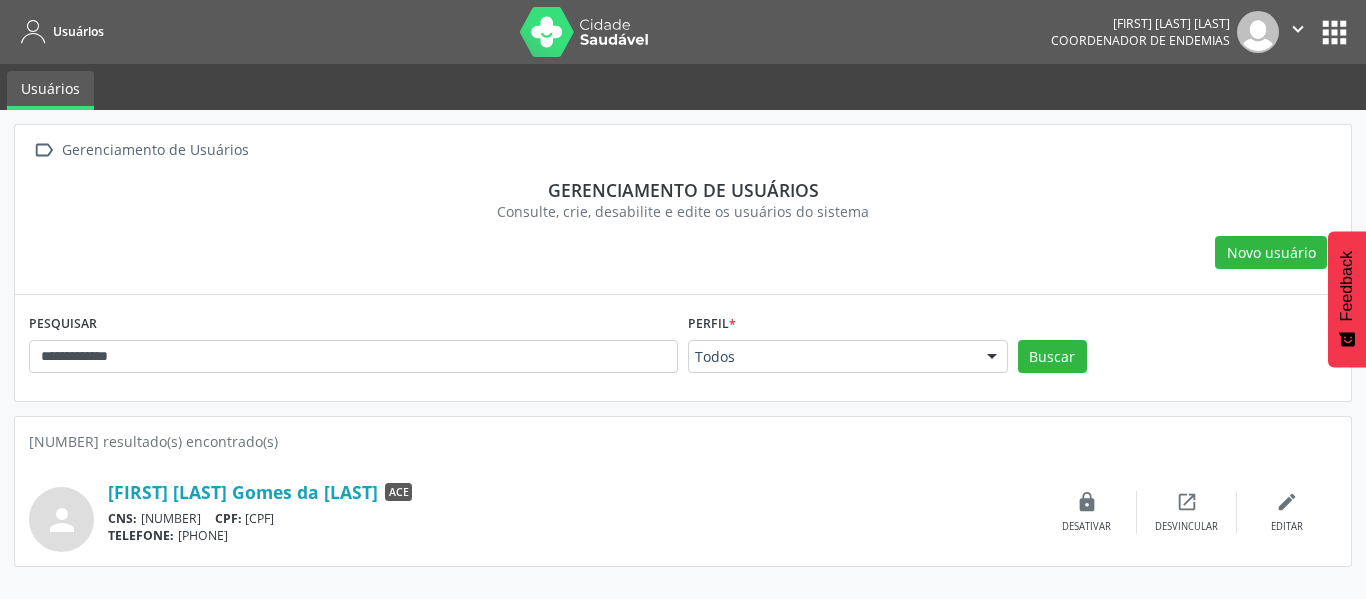 drag, startPoint x: 308, startPoint y: 519, endPoint x: 393, endPoint y: 524, distance: 85.146935 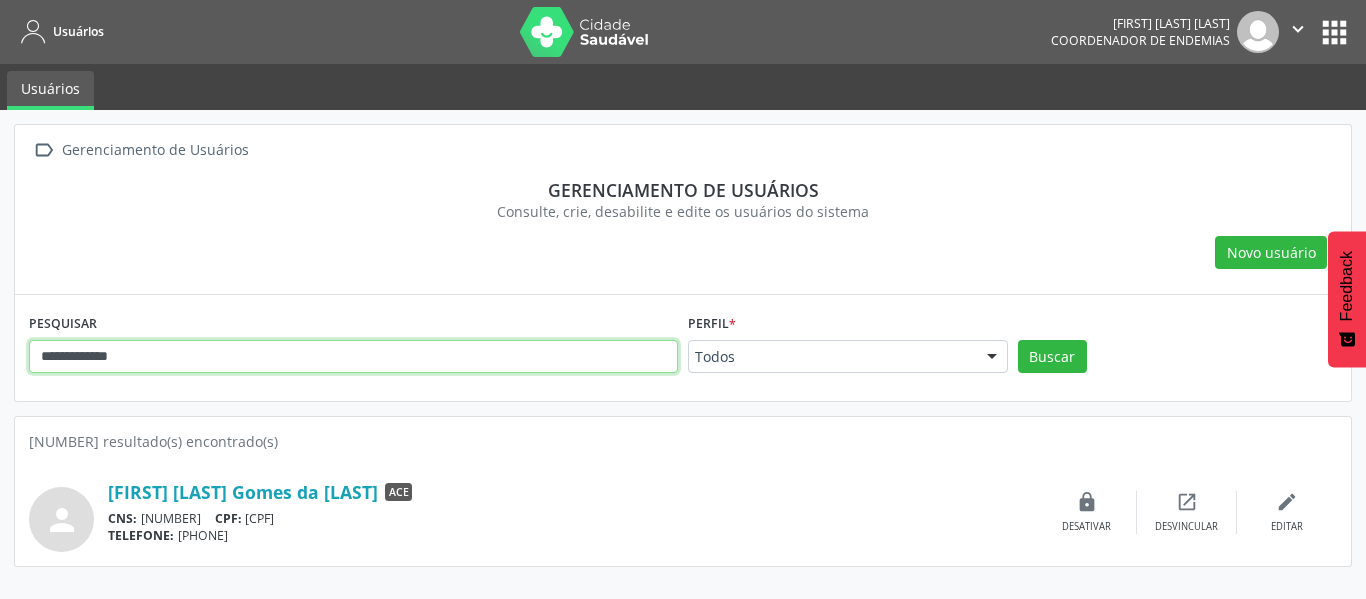 click on "**********" at bounding box center (353, 357) 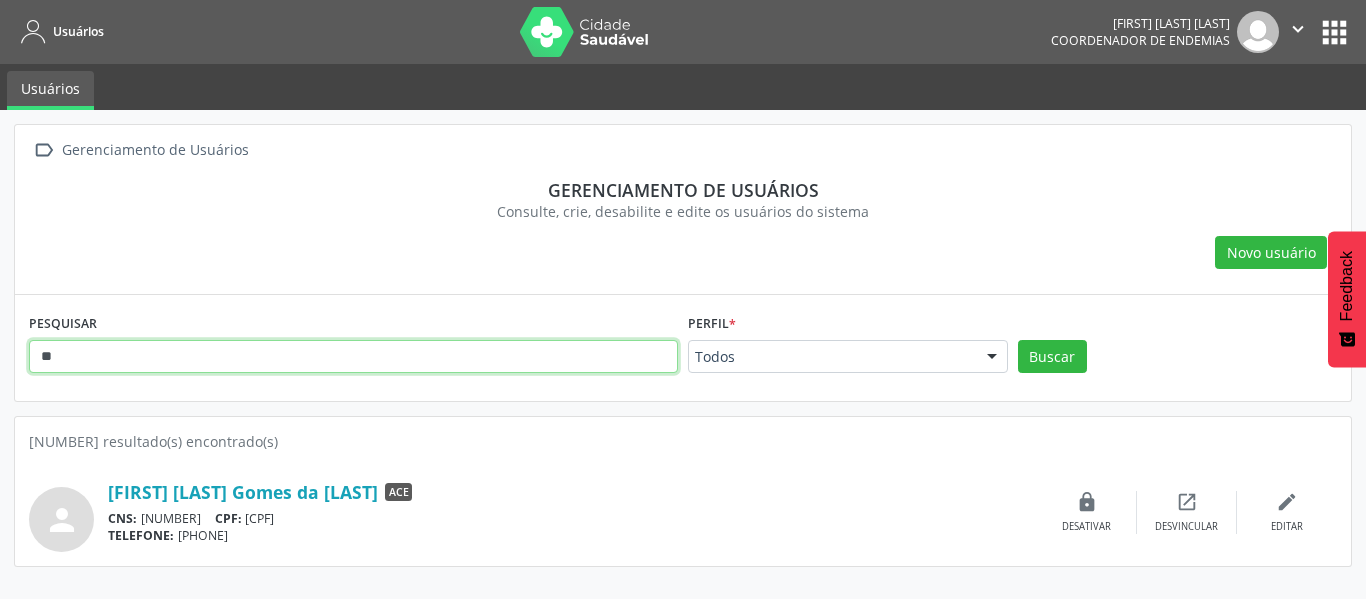 type on "*" 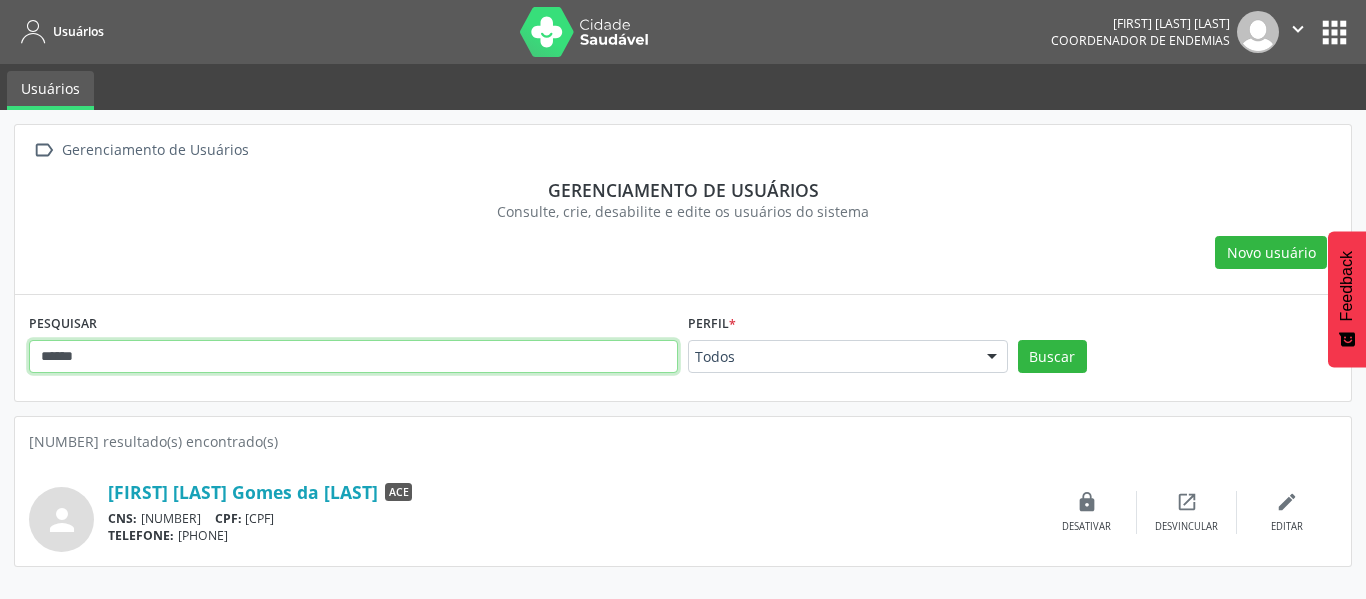 click on "Buscar" at bounding box center [1052, 357] 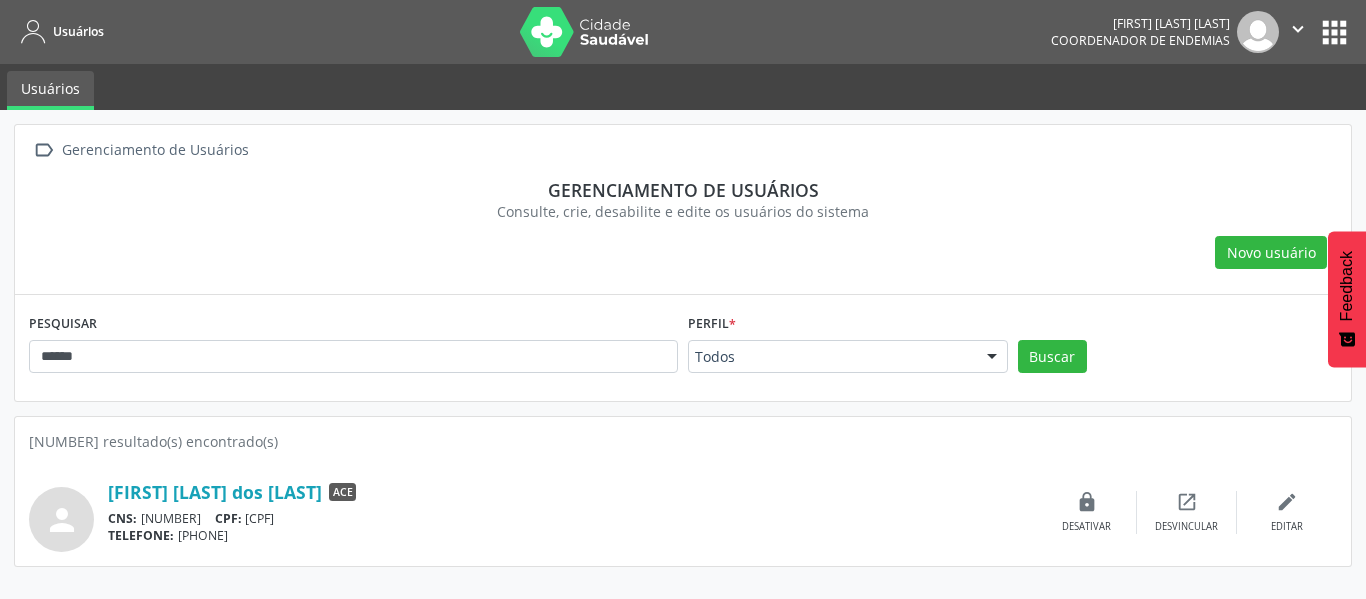 drag, startPoint x: 310, startPoint y: 518, endPoint x: 396, endPoint y: 524, distance: 86.209045 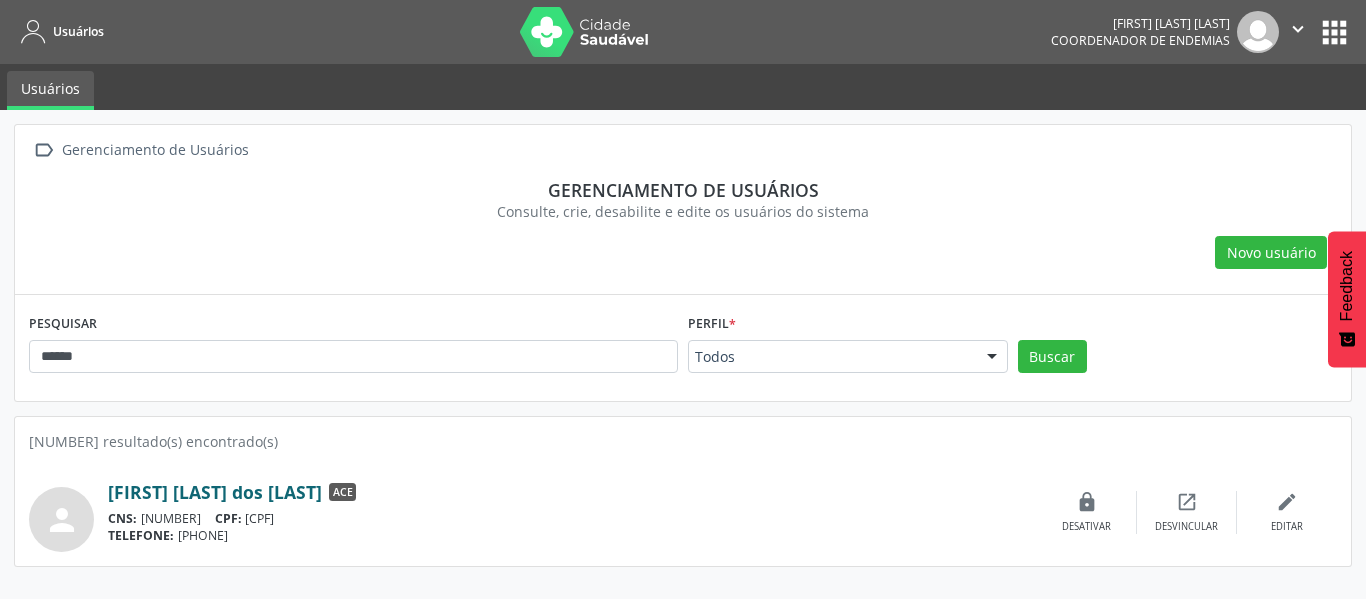 click on "[FIRST] [LAST] dos [LAST]" at bounding box center (215, 492) 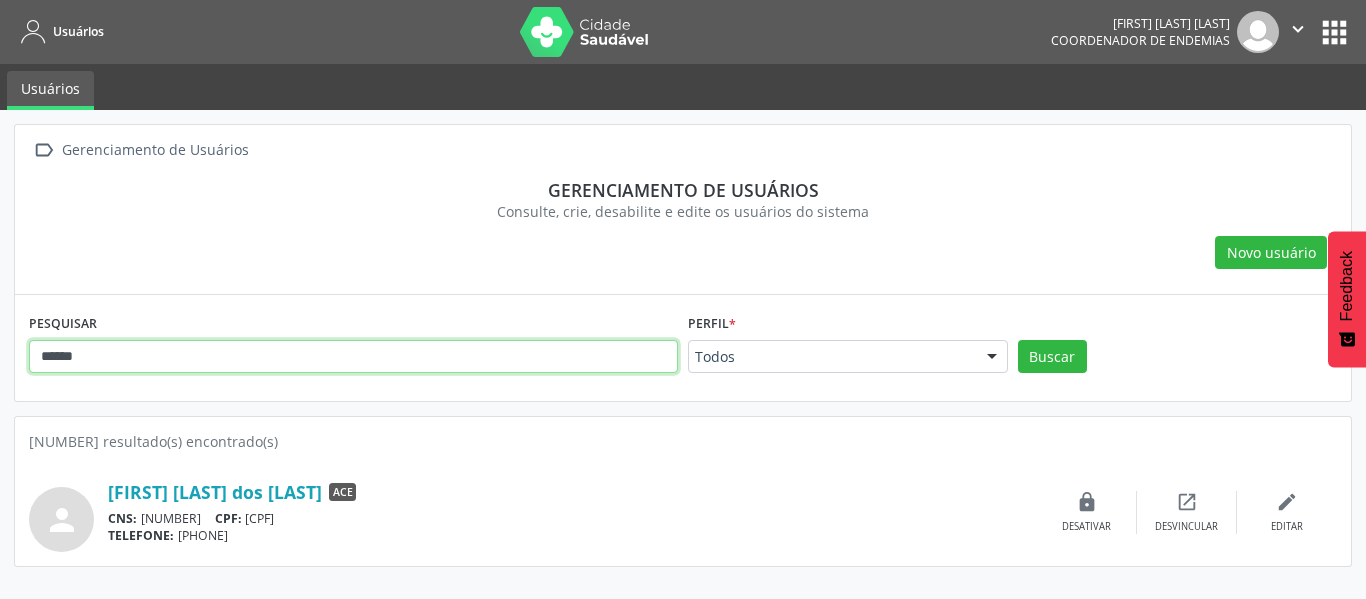 click on "******" at bounding box center (353, 357) 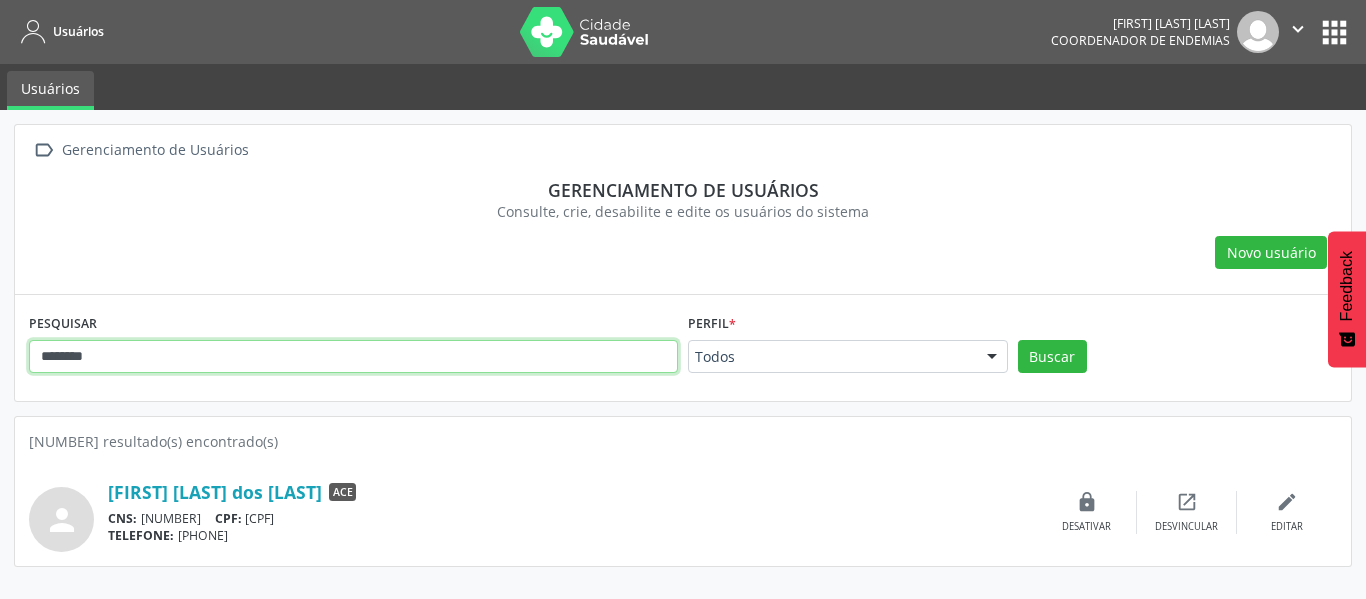 click on "Buscar" at bounding box center (1052, 357) 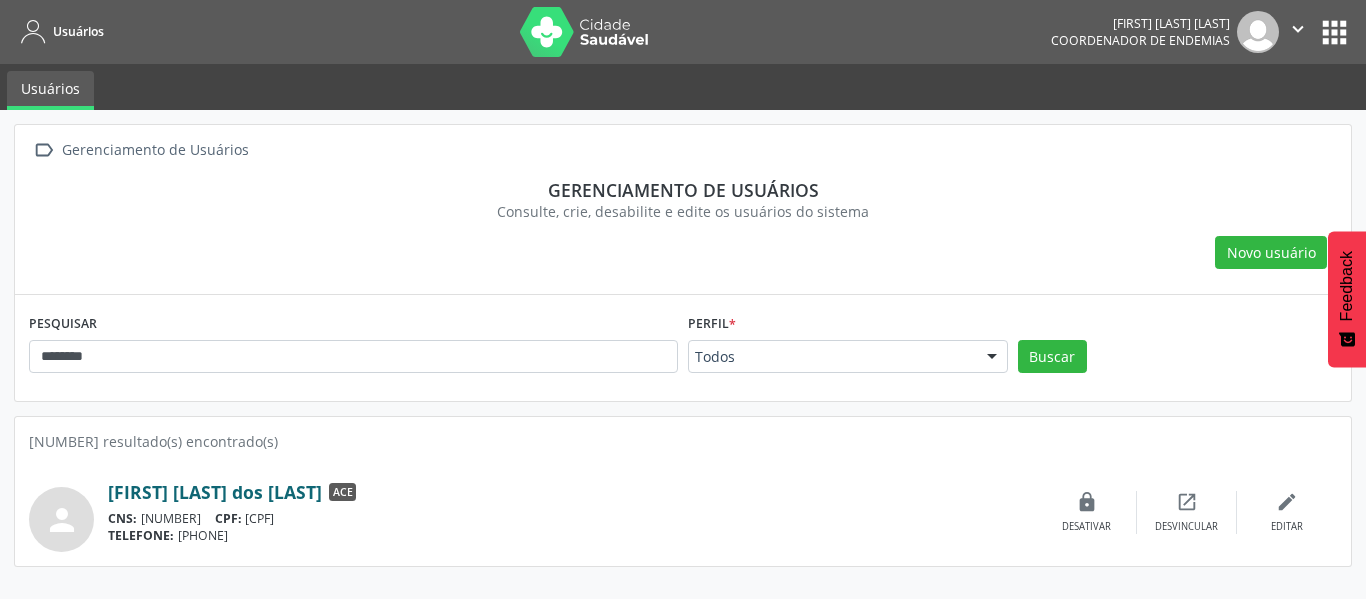 click on "[FIRST] [LAST] dos [LAST]" at bounding box center (215, 492) 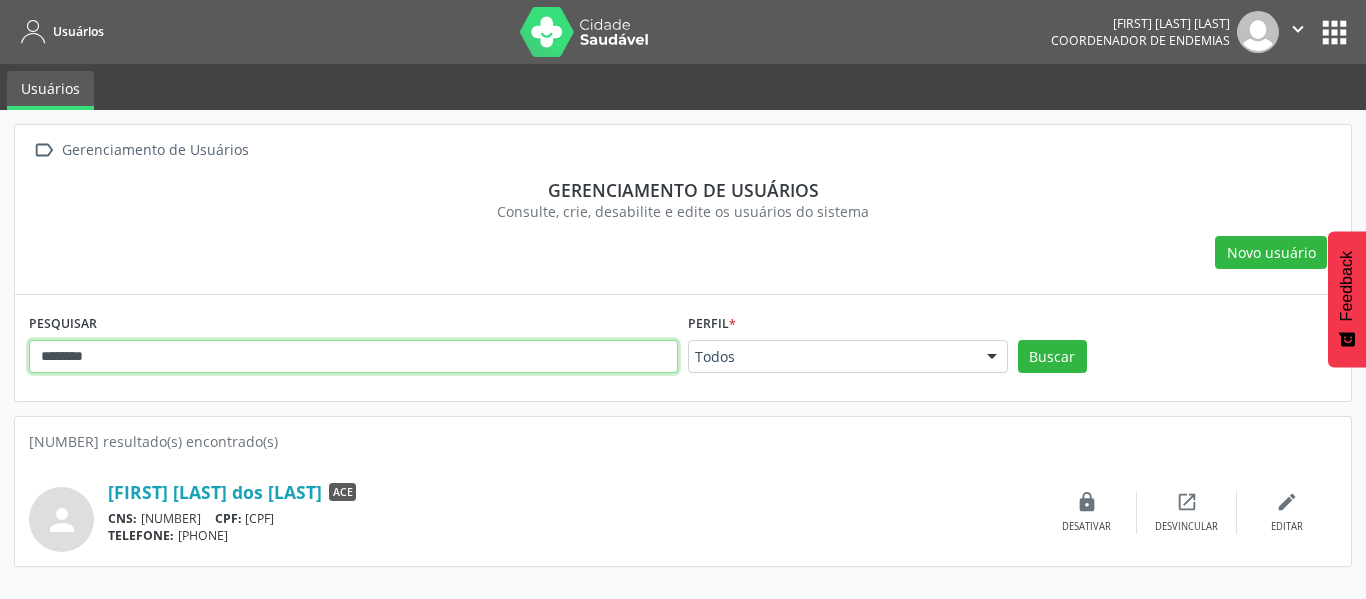 click on "********" at bounding box center [353, 357] 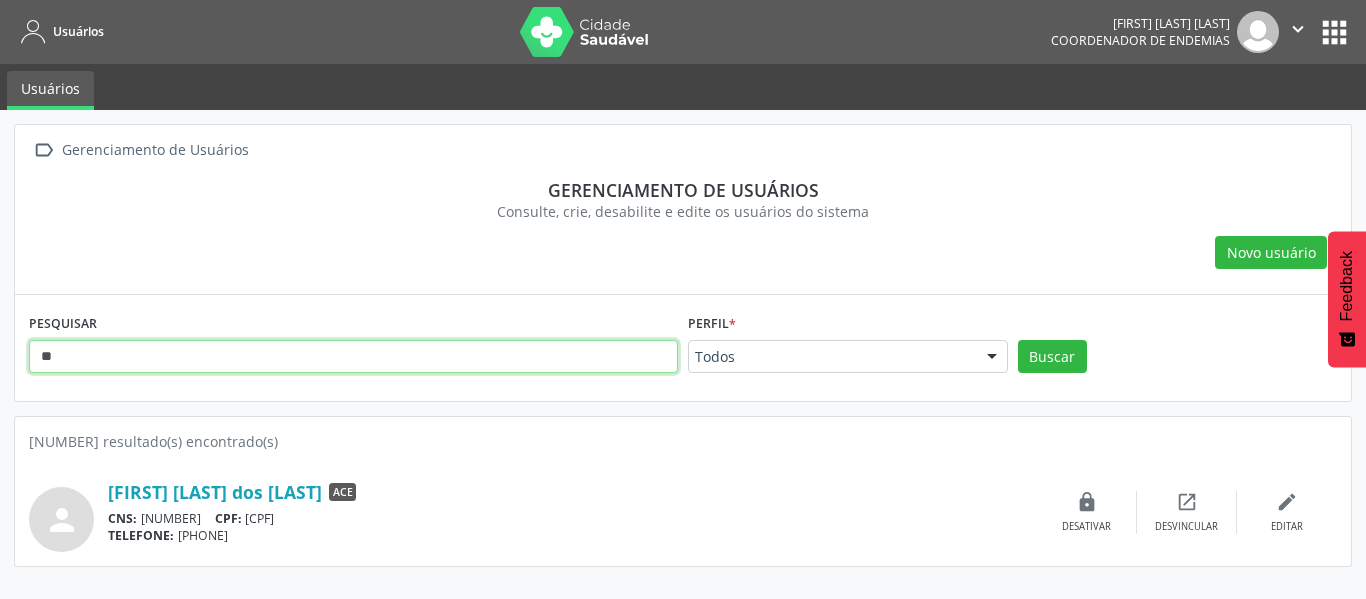 type on "*" 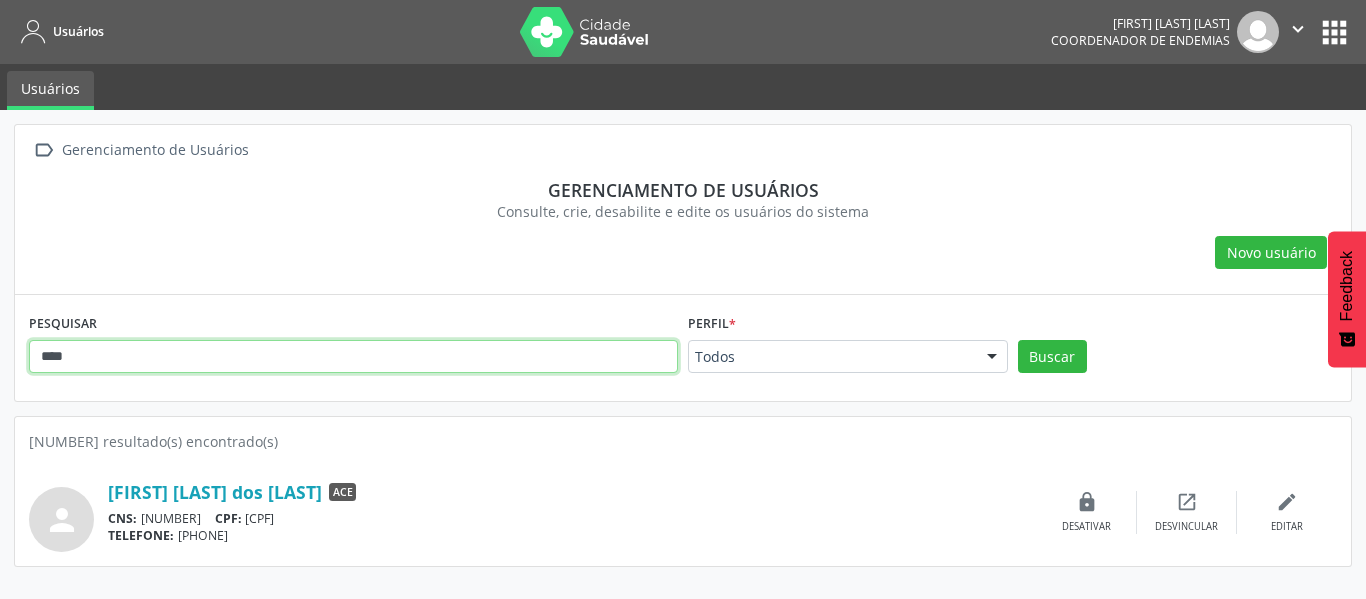 click on "Buscar" at bounding box center [1052, 357] 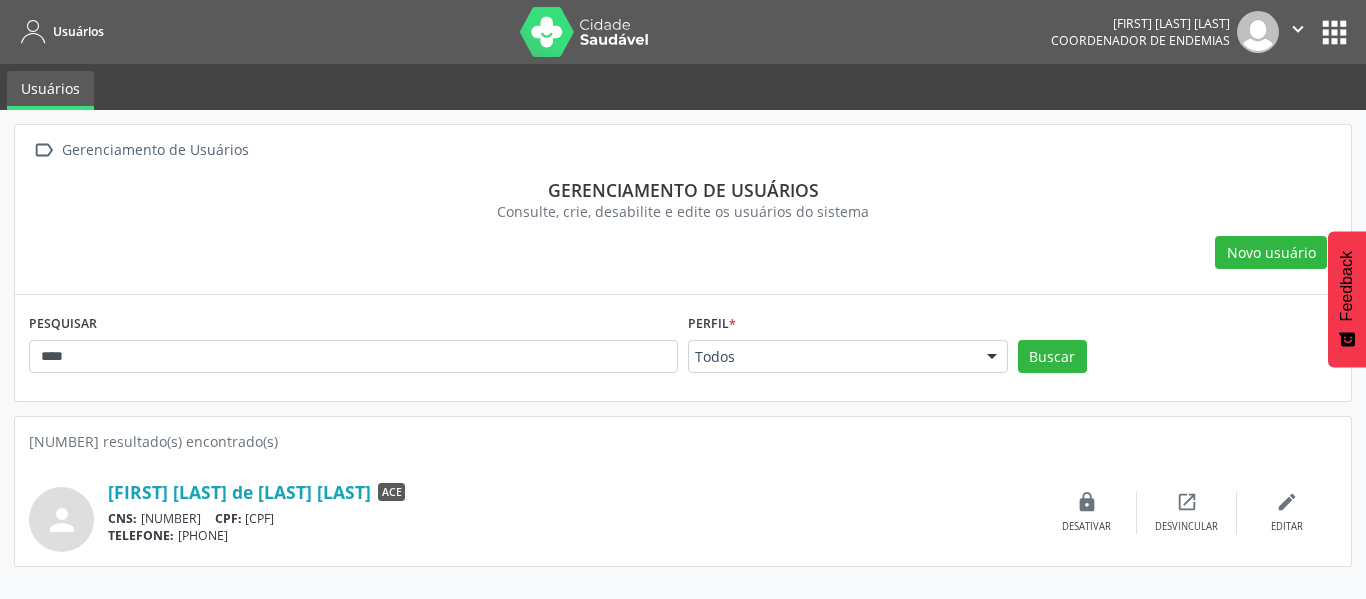 drag, startPoint x: 307, startPoint y: 522, endPoint x: 394, endPoint y: 518, distance: 87.0919 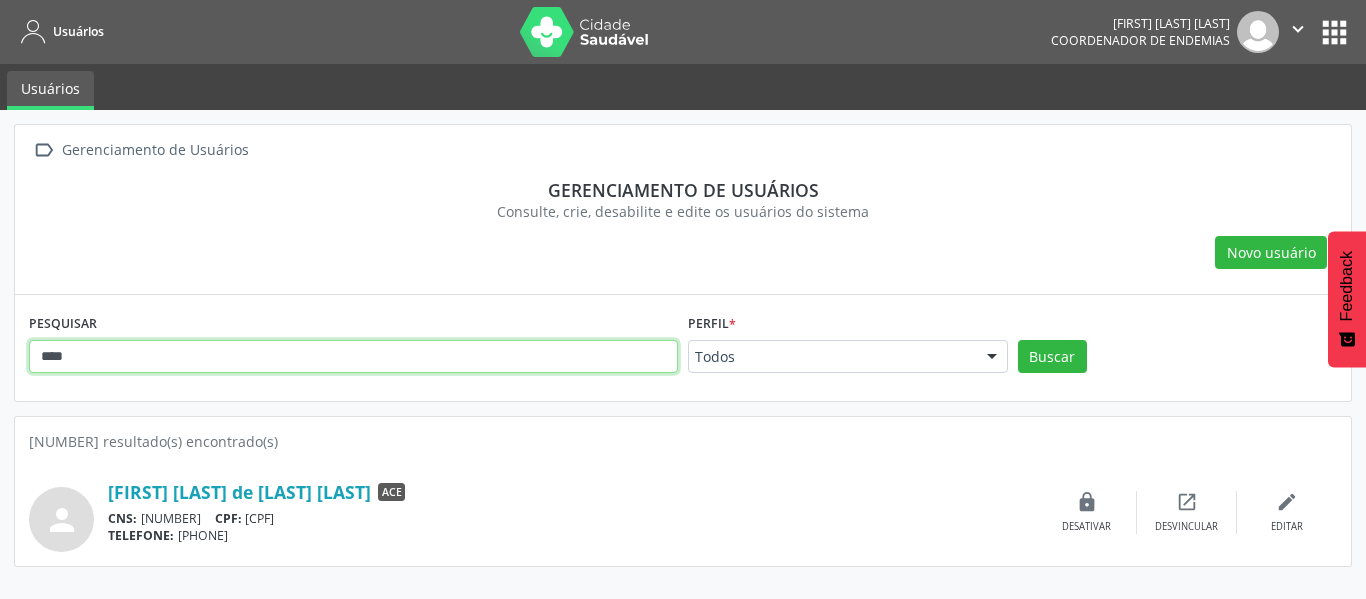 click on "****" at bounding box center [353, 357] 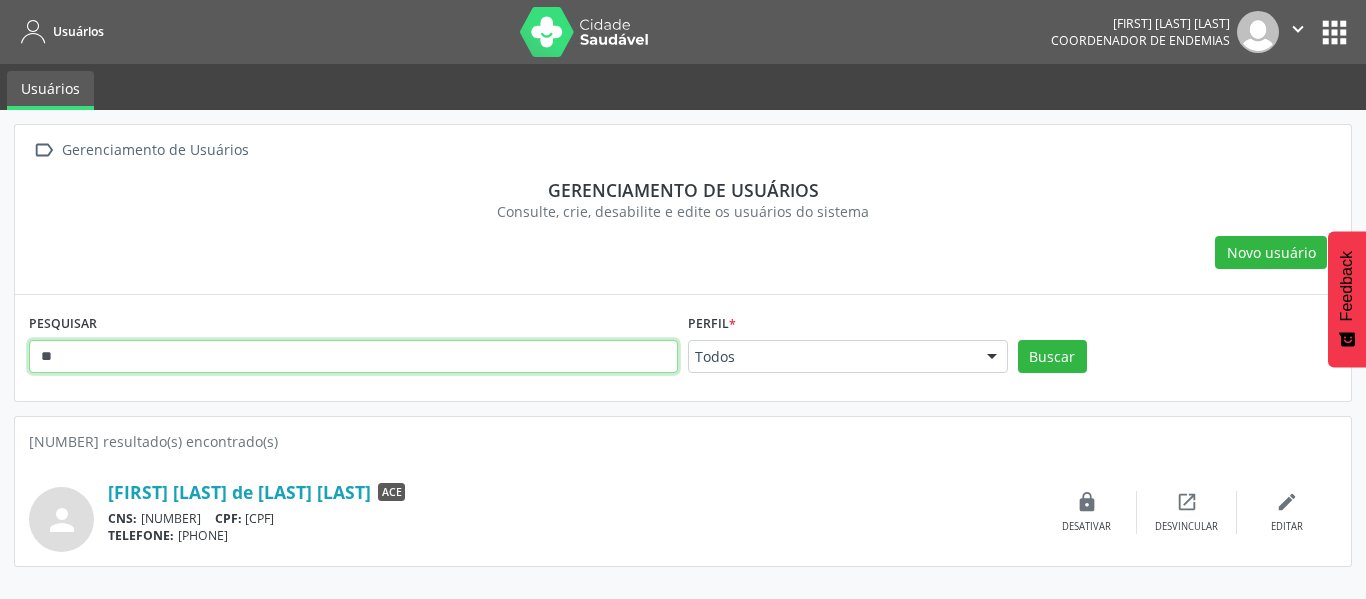 type on "*" 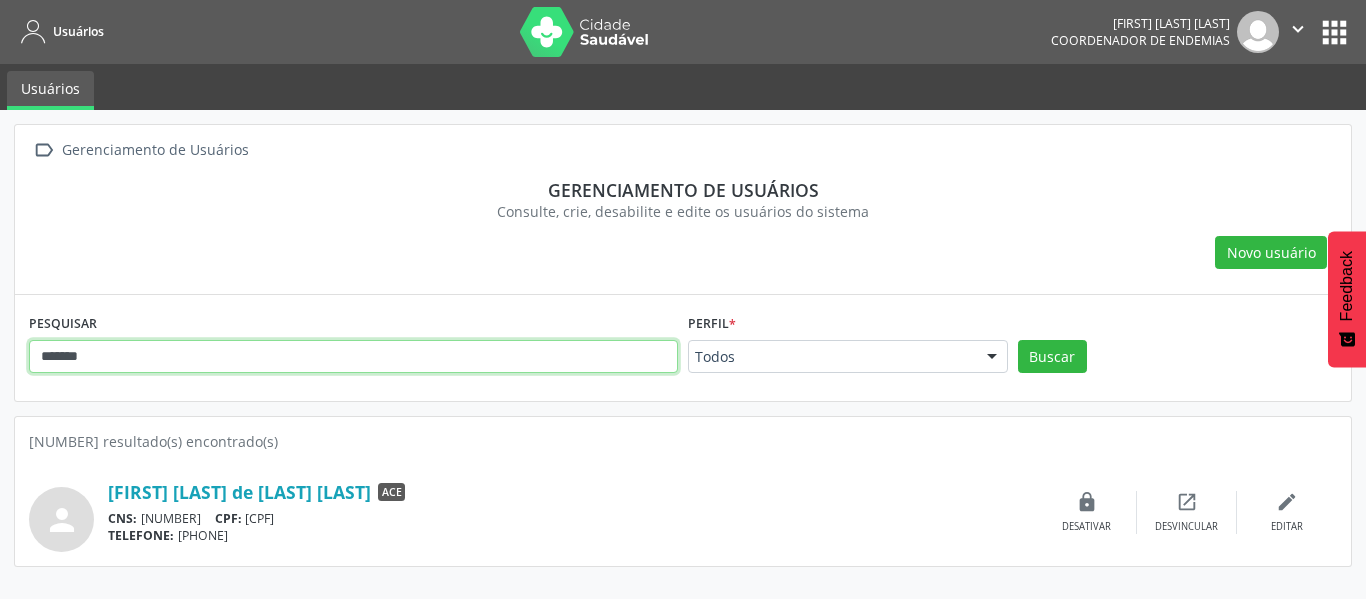 click on "Buscar" at bounding box center (1052, 357) 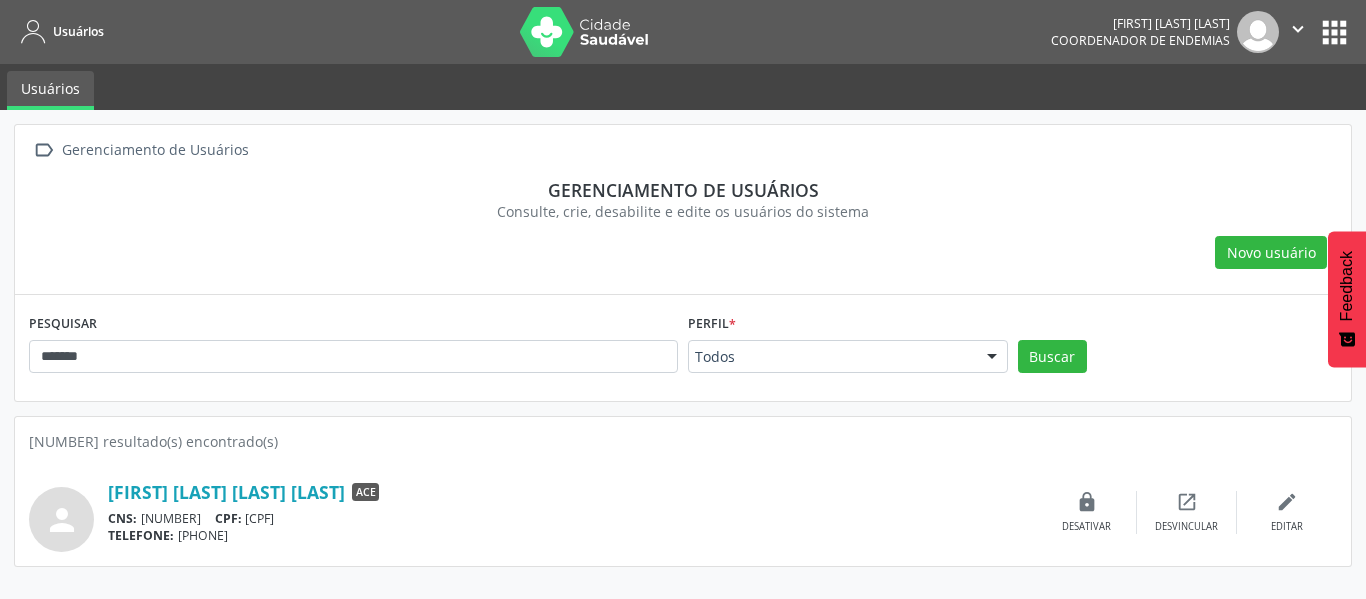 drag, startPoint x: 310, startPoint y: 520, endPoint x: 396, endPoint y: 524, distance: 86.09297 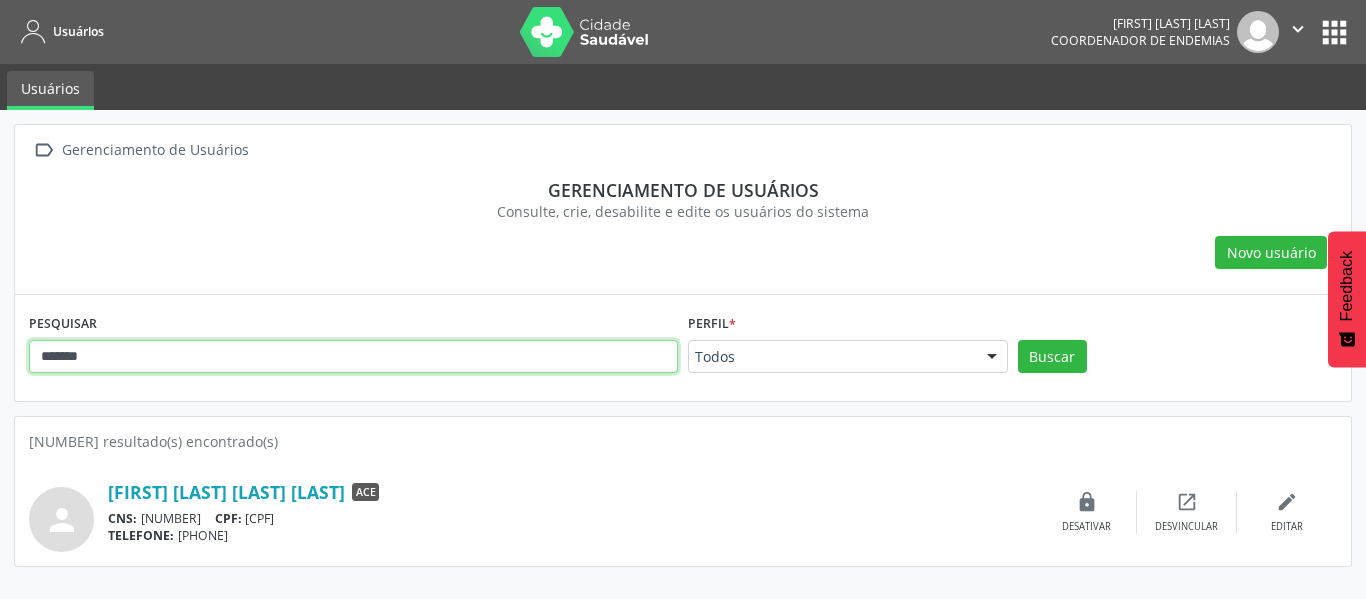 click on "*******" at bounding box center (353, 357) 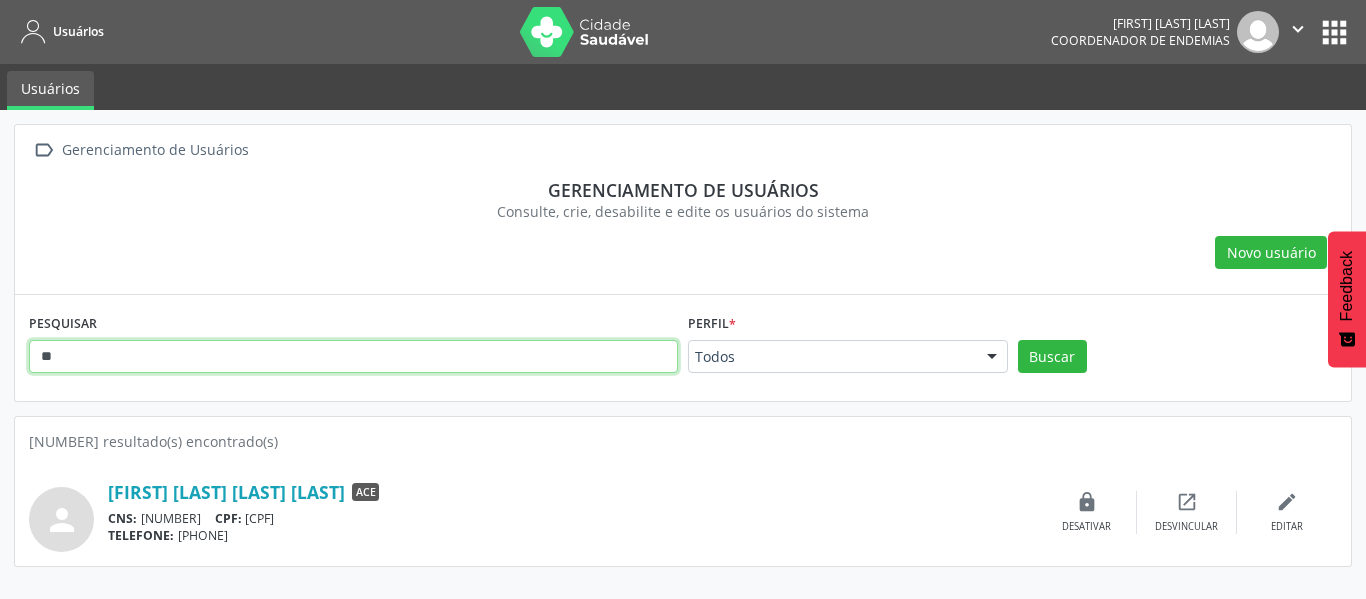 type on "*" 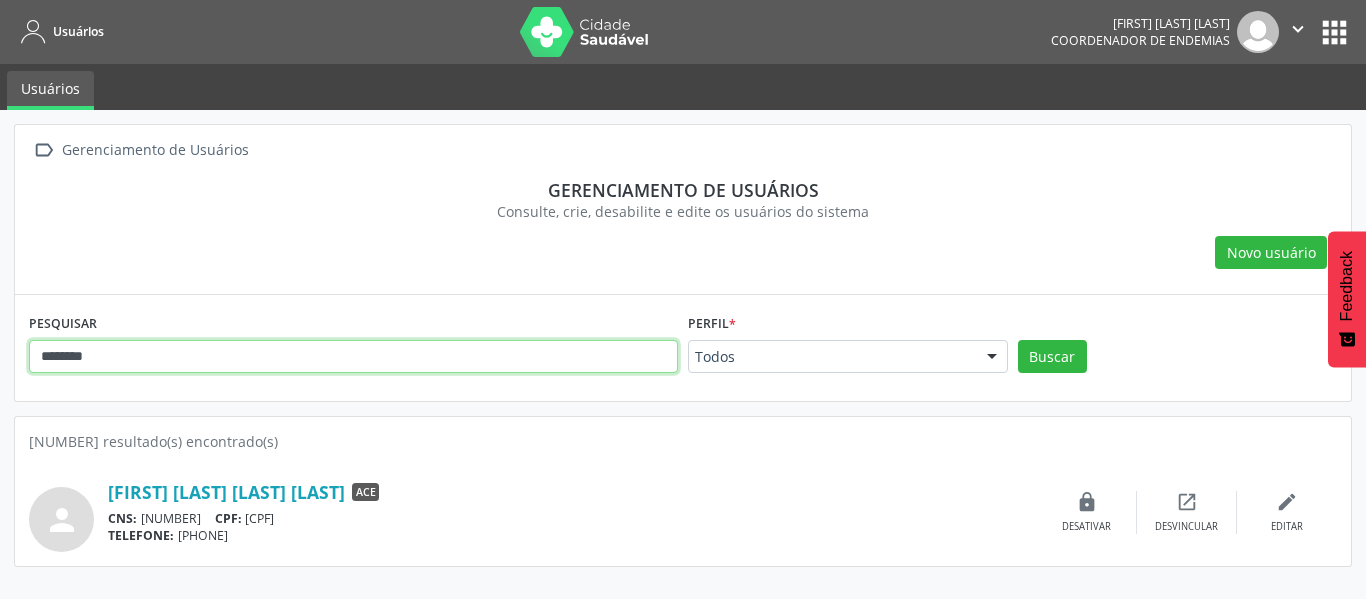 click on "Buscar" at bounding box center (1052, 357) 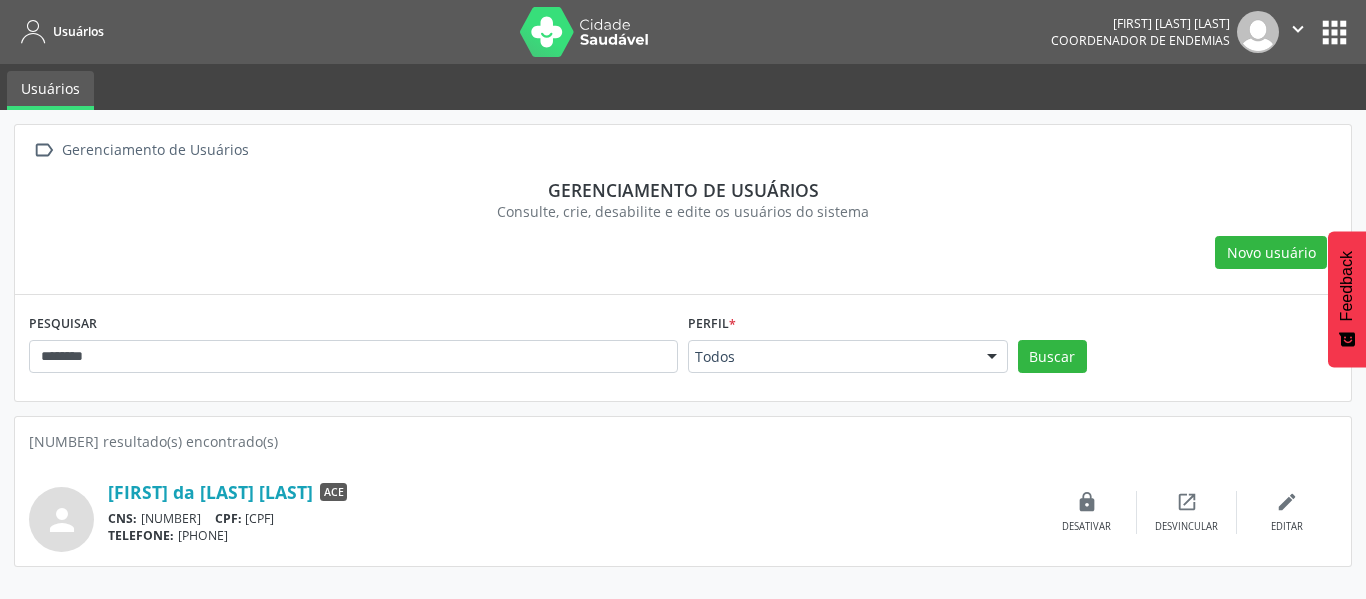 drag, startPoint x: 307, startPoint y: 516, endPoint x: 393, endPoint y: 520, distance: 86.09297 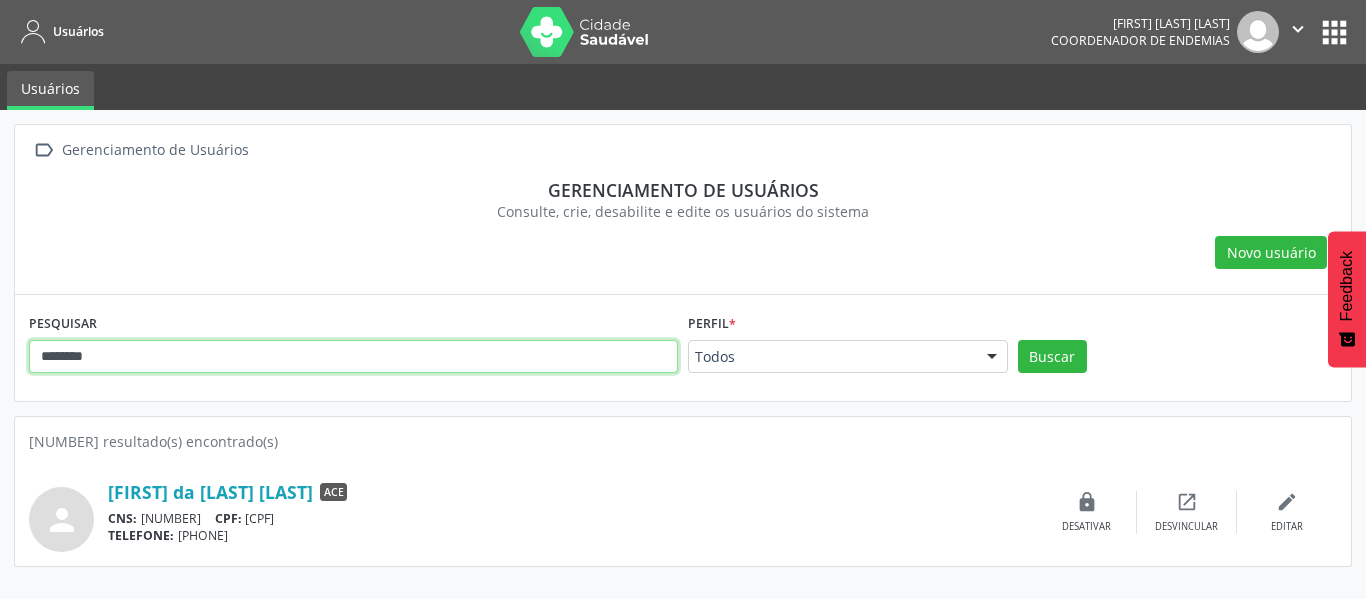 click on "********" at bounding box center [353, 357] 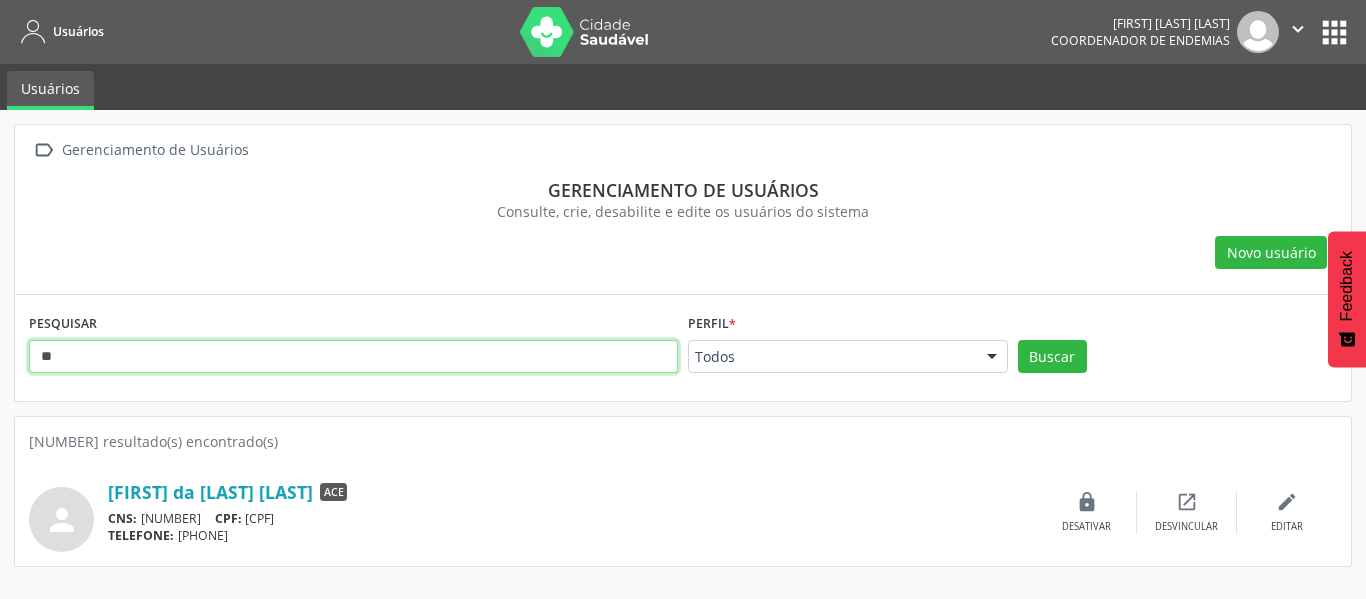 type on "*" 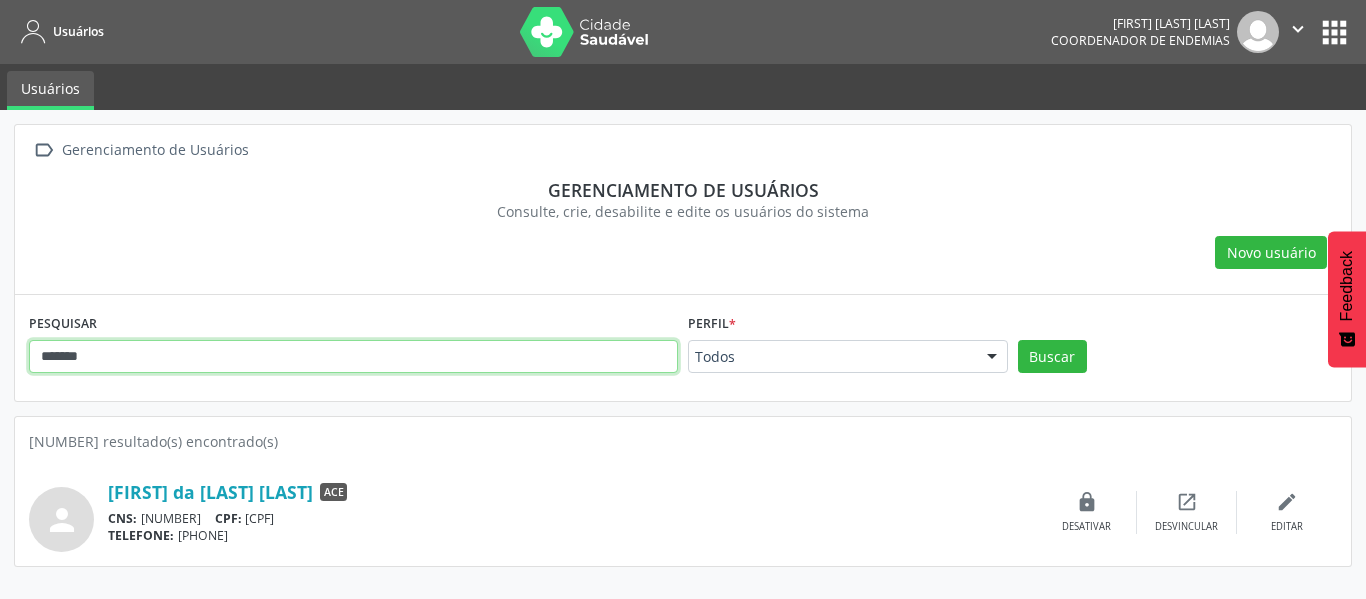 click on "Buscar" at bounding box center (1052, 357) 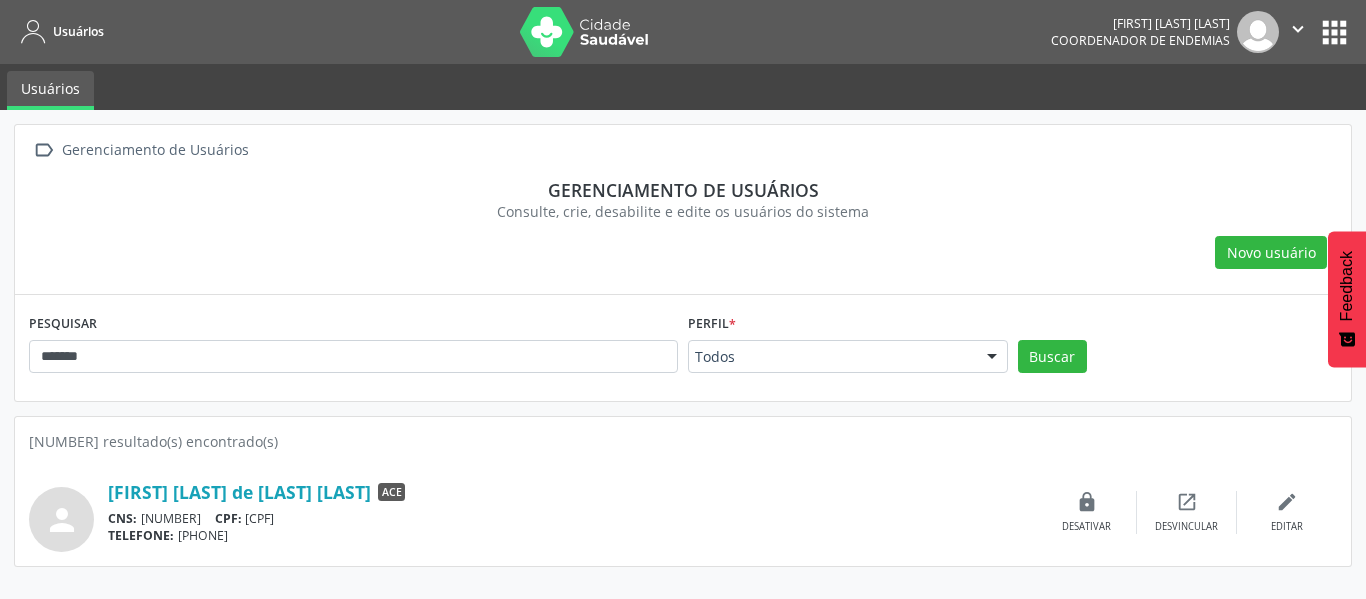 drag, startPoint x: 309, startPoint y: 516, endPoint x: 397, endPoint y: 523, distance: 88.27797 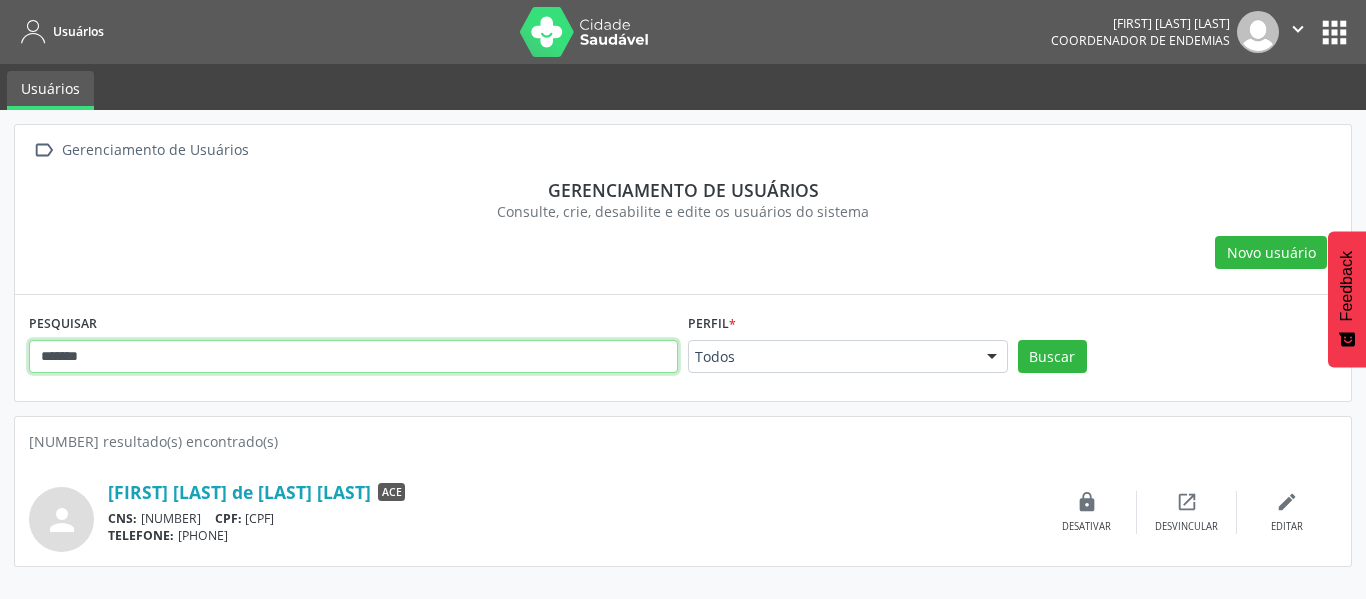 click on "*******" at bounding box center [353, 357] 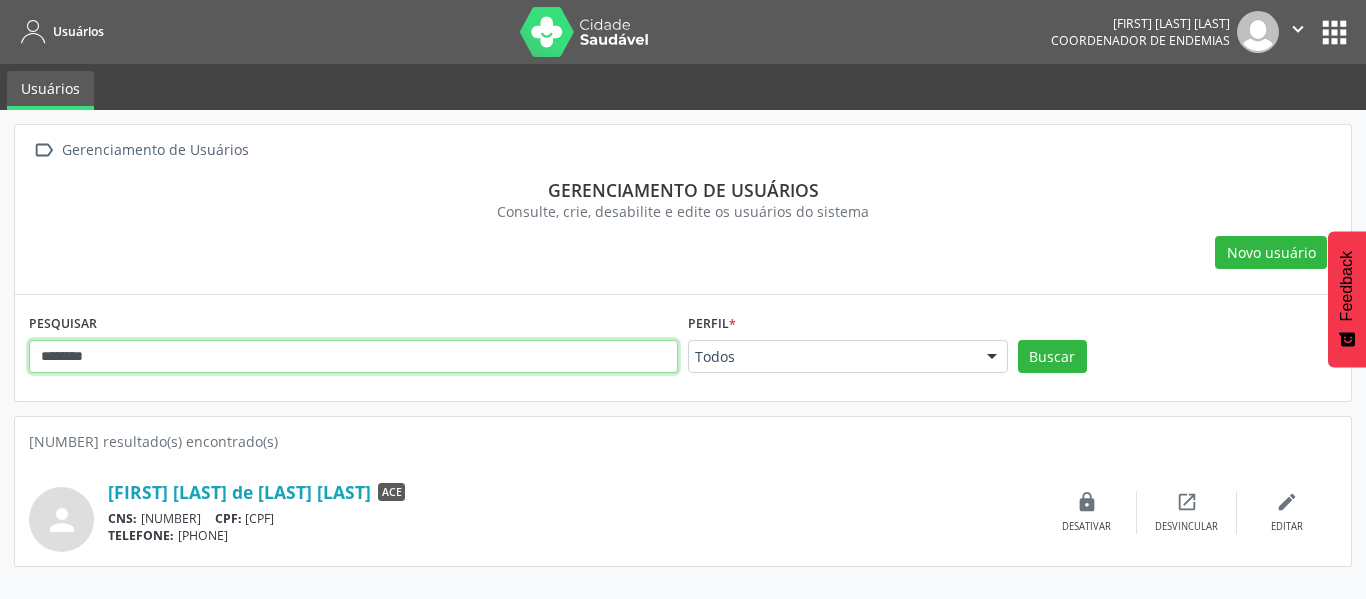 click on "Buscar" at bounding box center [1052, 357] 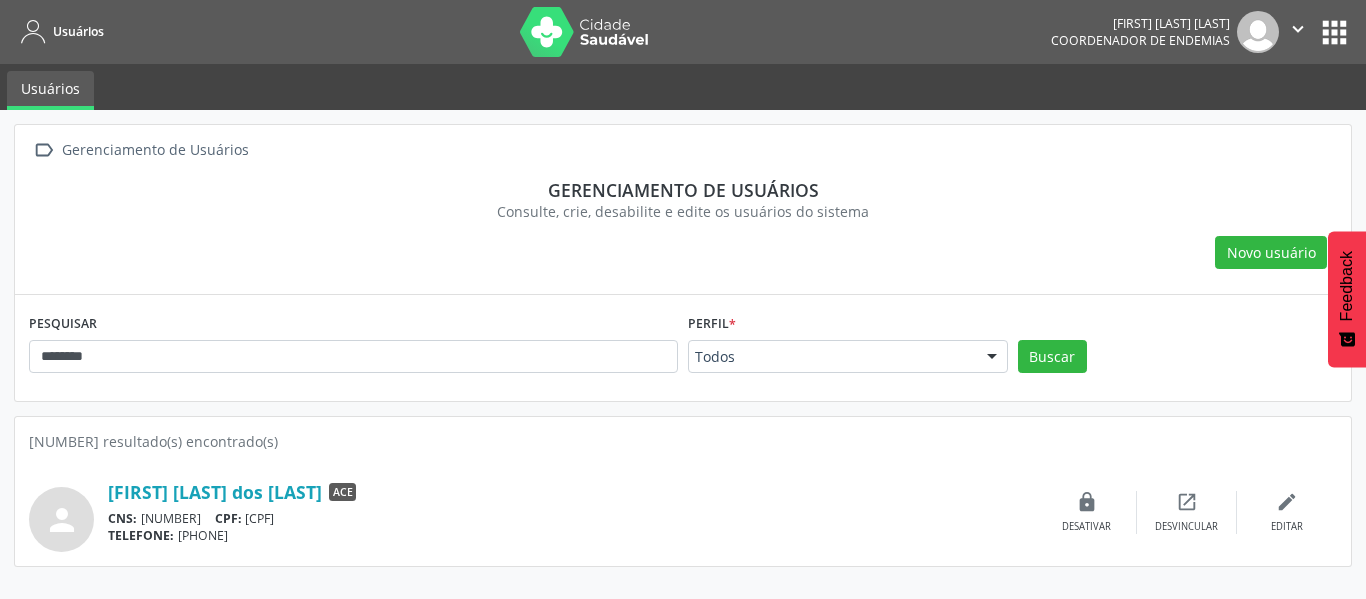 drag, startPoint x: 308, startPoint y: 517, endPoint x: 397, endPoint y: 522, distance: 89.140335 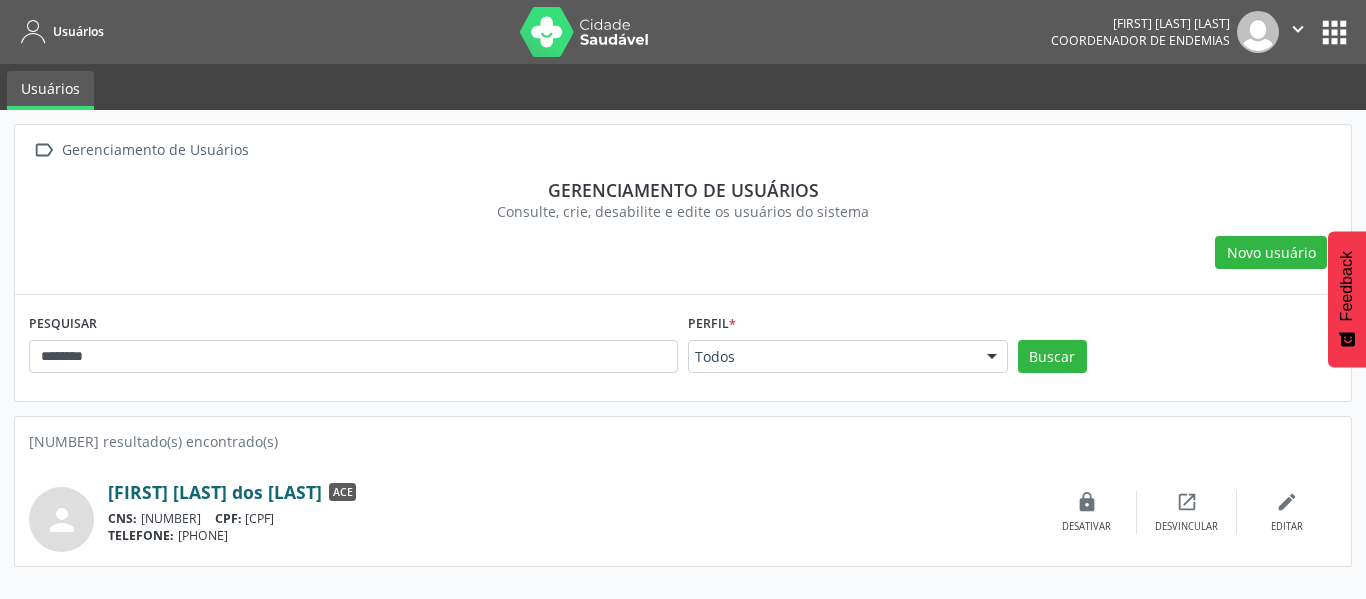 click on "[FIRST] [LAST] dos [LAST]" at bounding box center (215, 492) 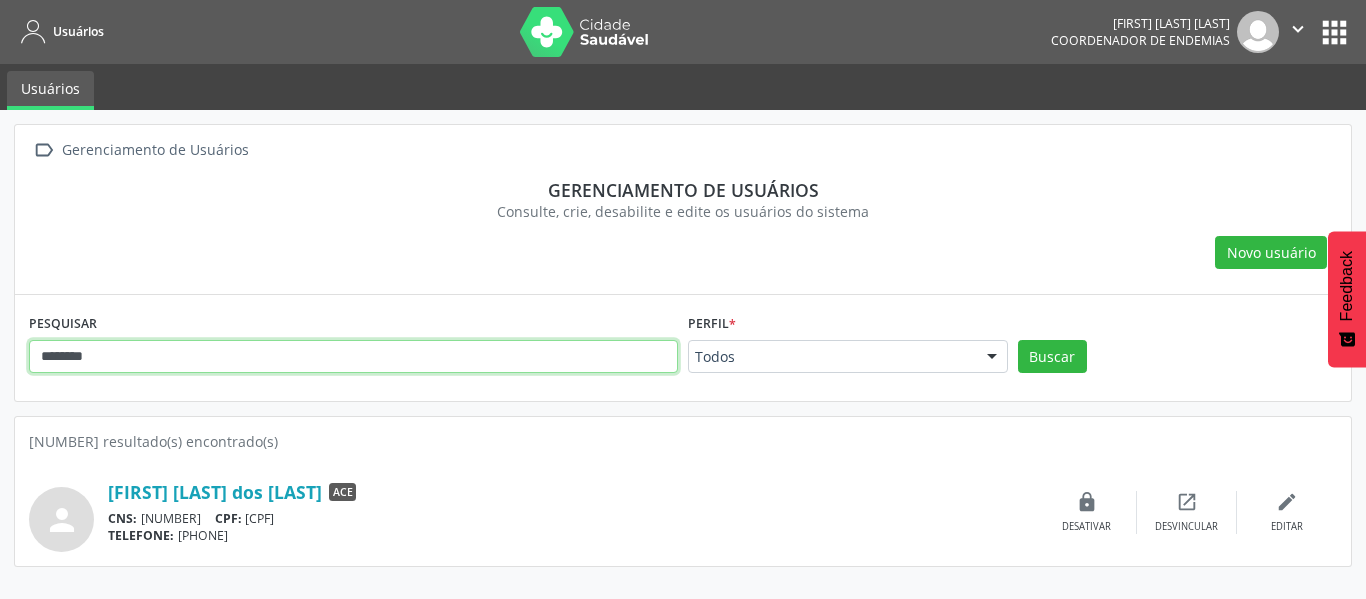 click on "********" at bounding box center (353, 357) 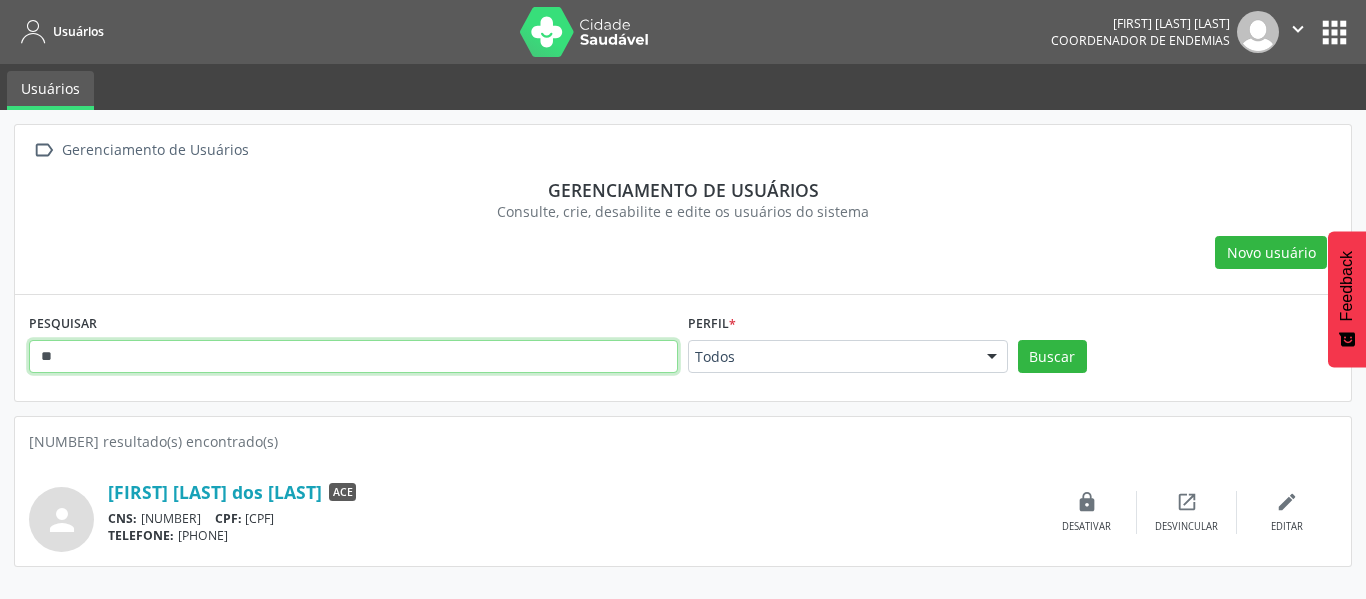 type on "*" 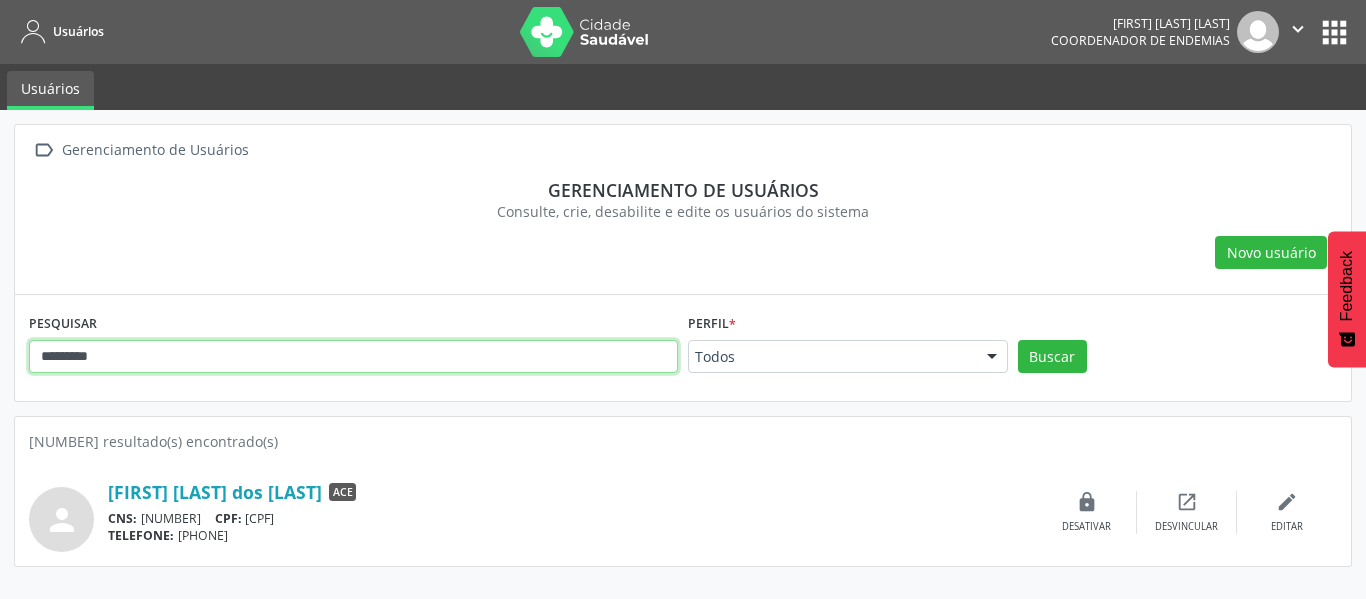click on "Buscar" at bounding box center (1052, 357) 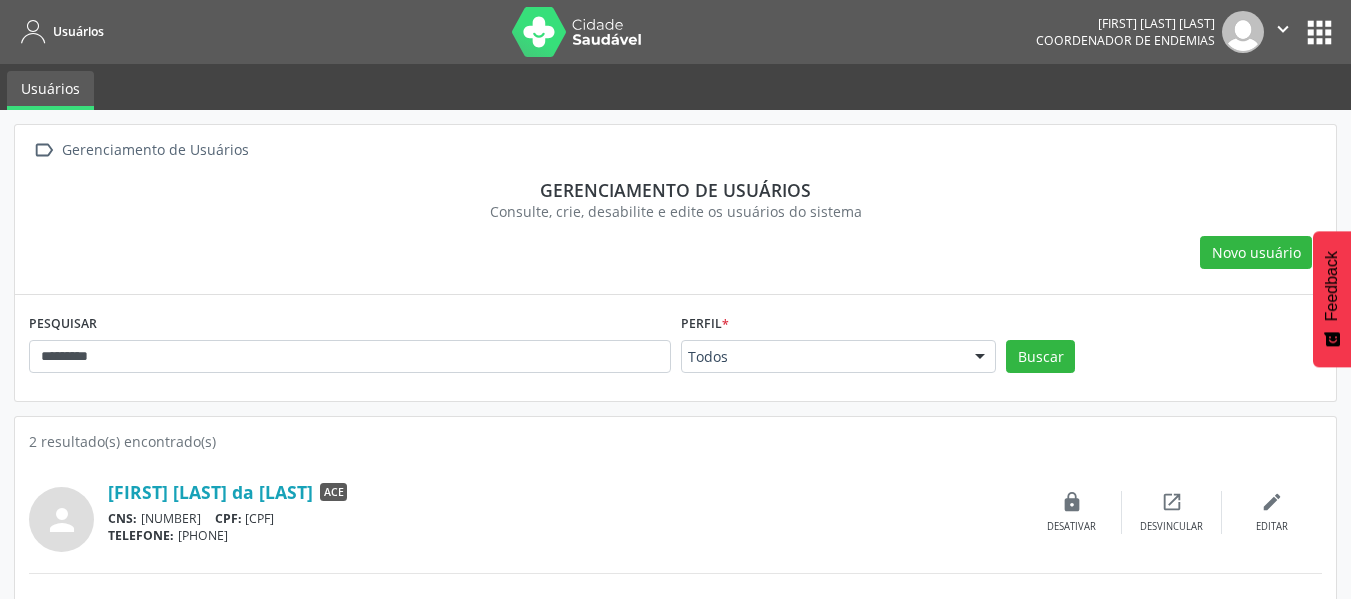 click on "CPF:" at bounding box center (228, 518) 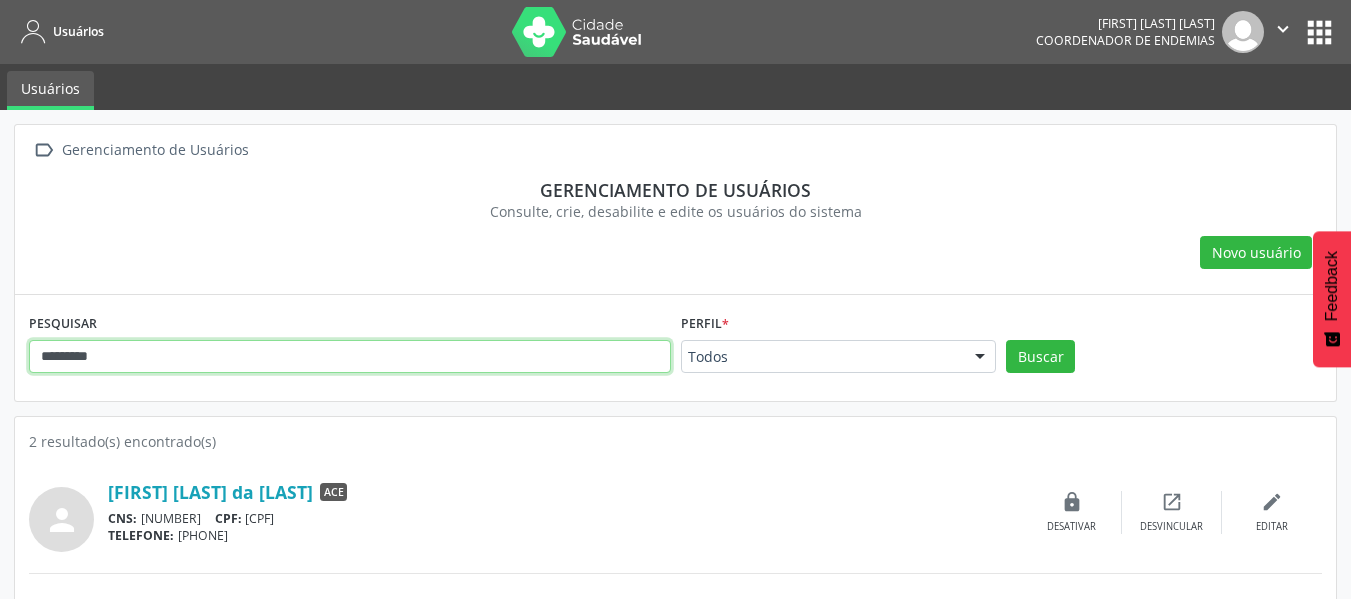 click on "*********" at bounding box center (350, 357) 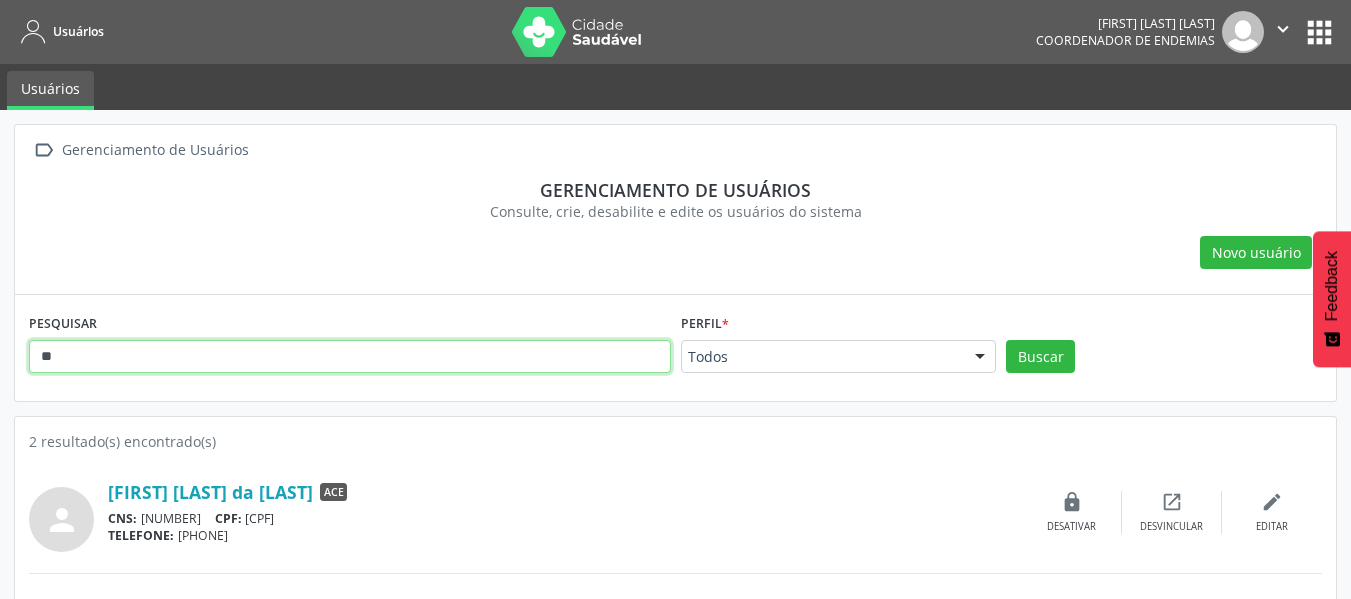 type on "*" 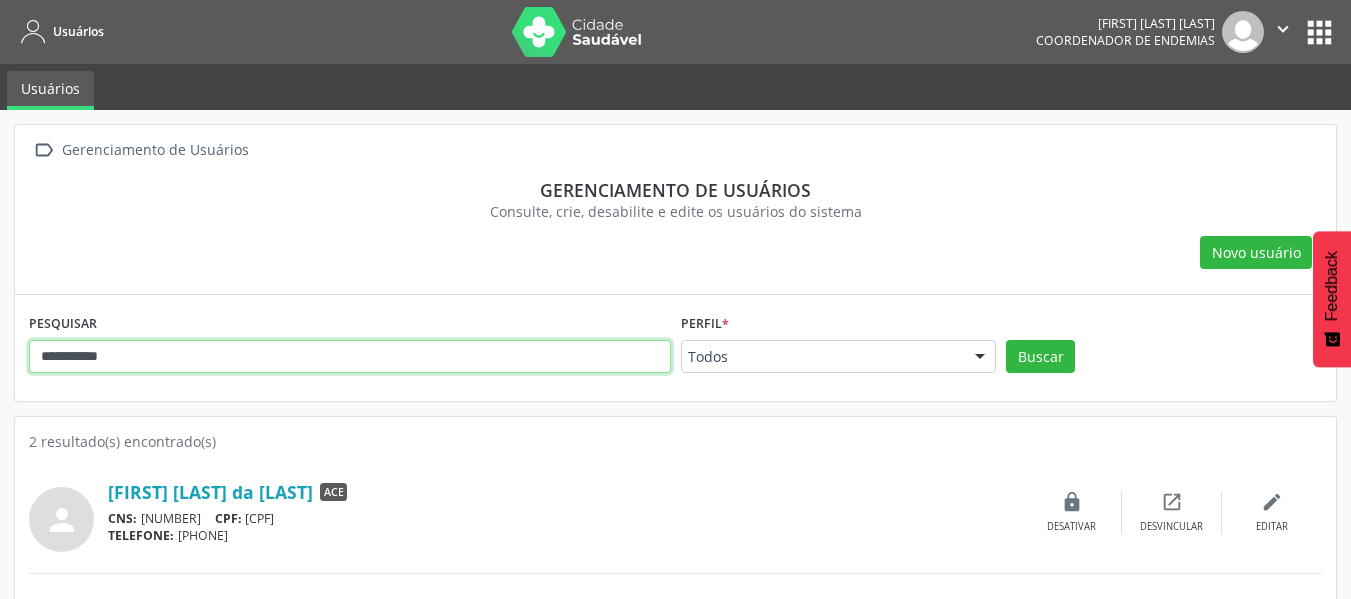 click on "Buscar" at bounding box center [1040, 357] 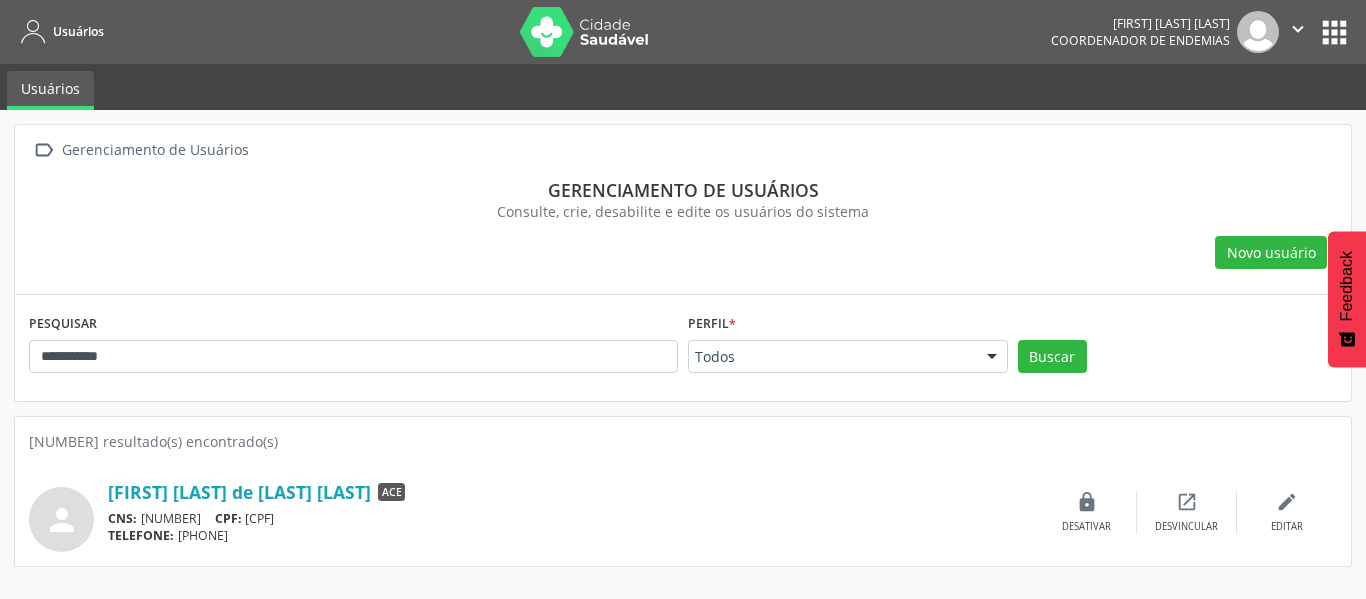 drag, startPoint x: 307, startPoint y: 518, endPoint x: 395, endPoint y: 519, distance: 88.005684 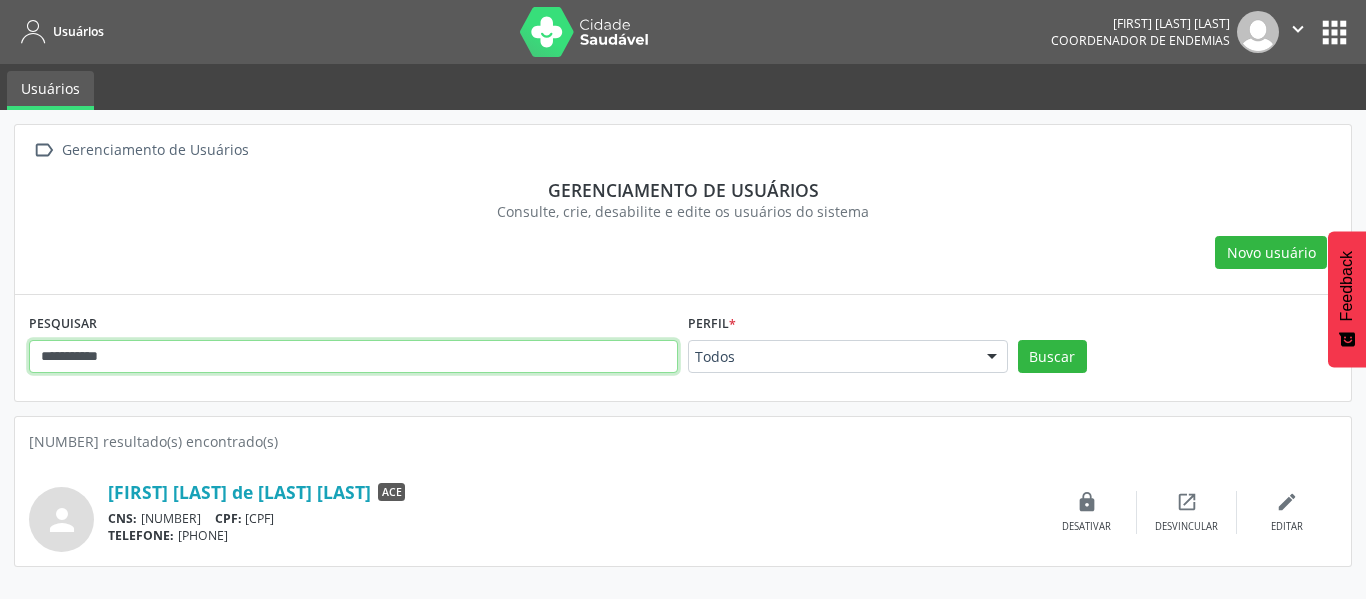 click on "**********" at bounding box center (353, 357) 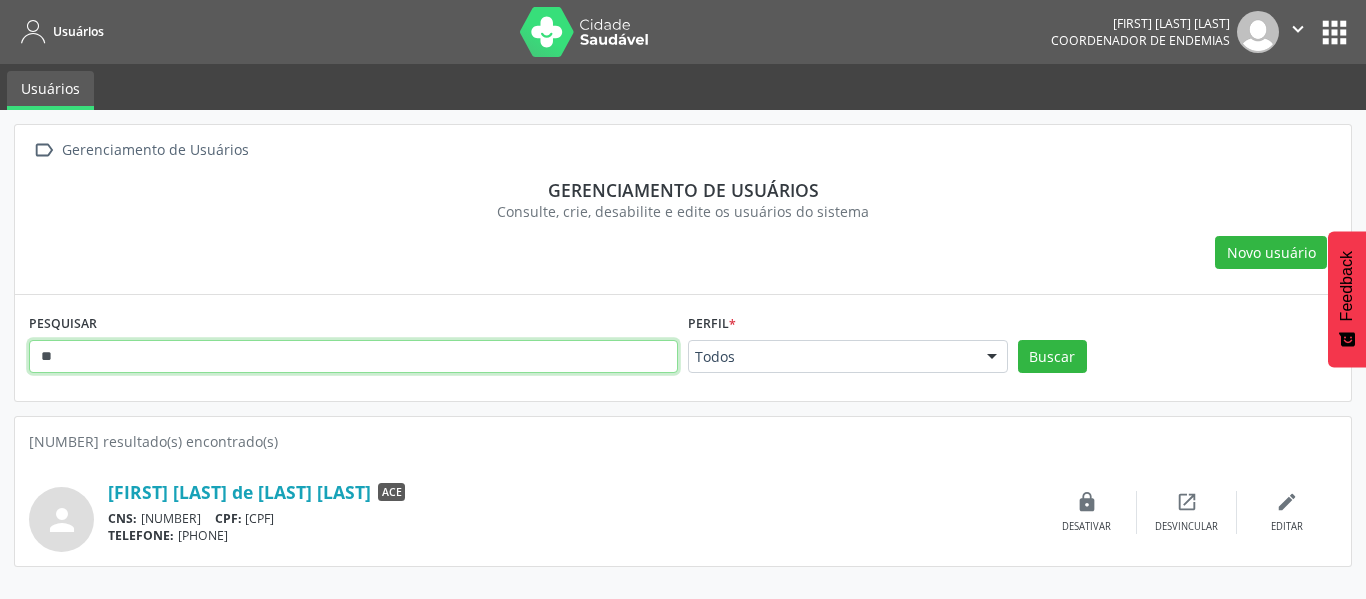 type on "*" 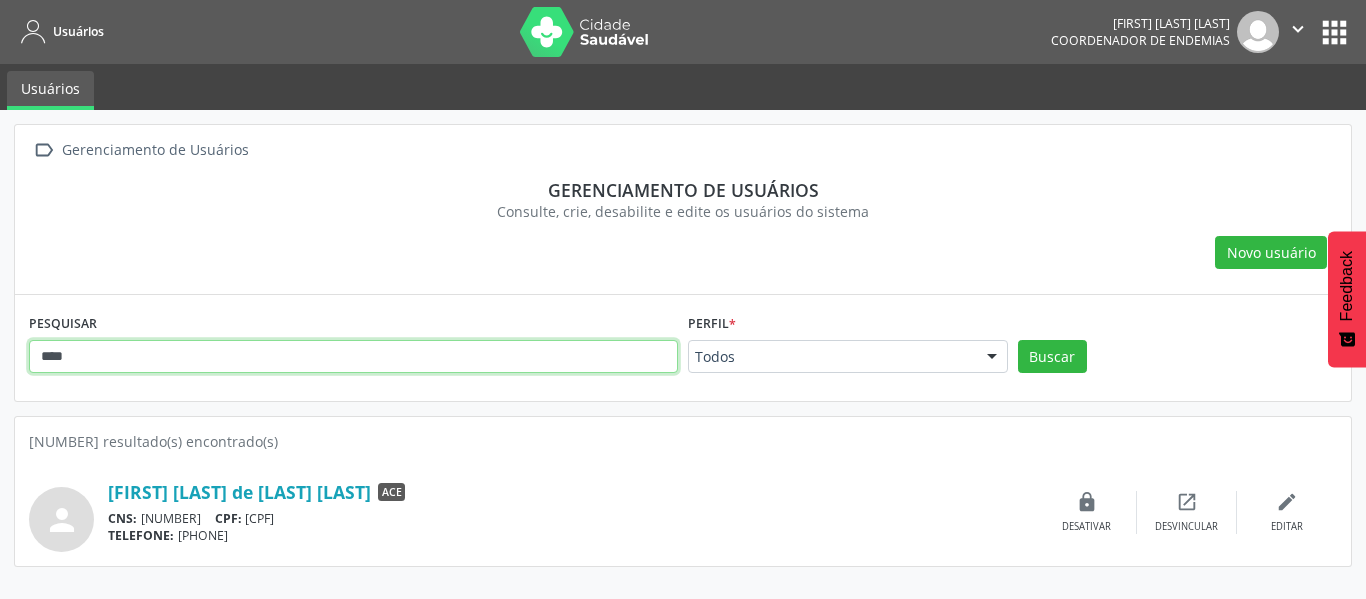 click on "Buscar" at bounding box center [1052, 357] 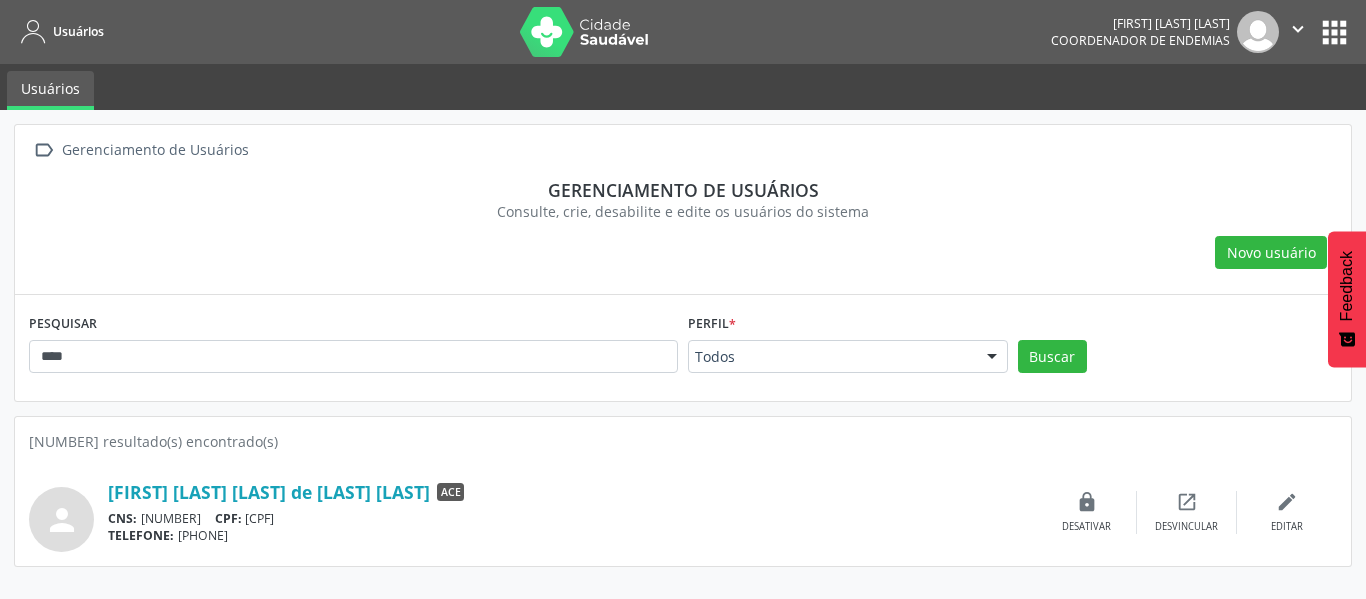 drag, startPoint x: 309, startPoint y: 516, endPoint x: 395, endPoint y: 521, distance: 86.145226 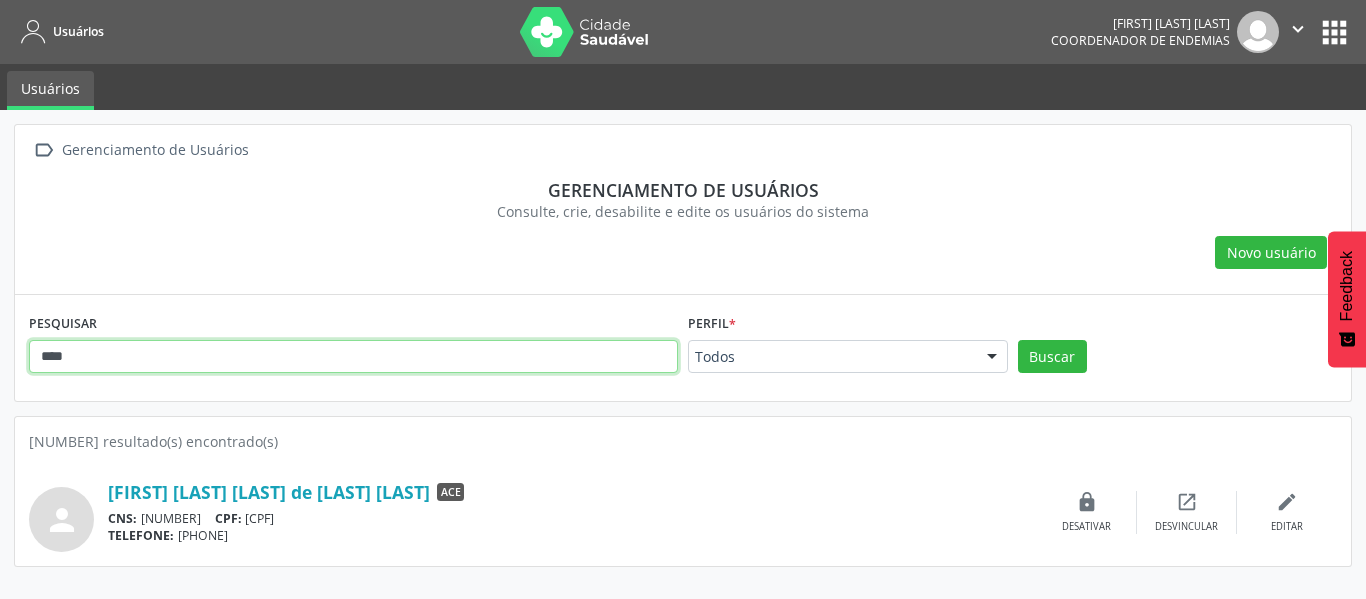 click on "****" at bounding box center [353, 357] 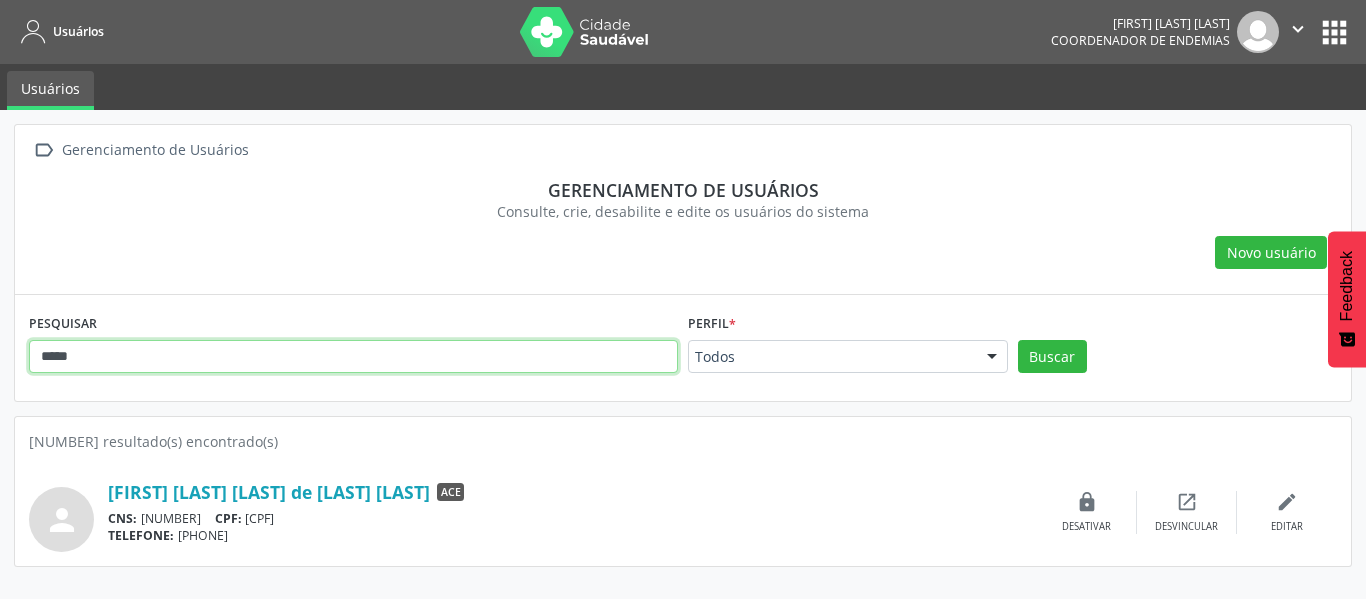click on "Buscar" at bounding box center [1052, 357] 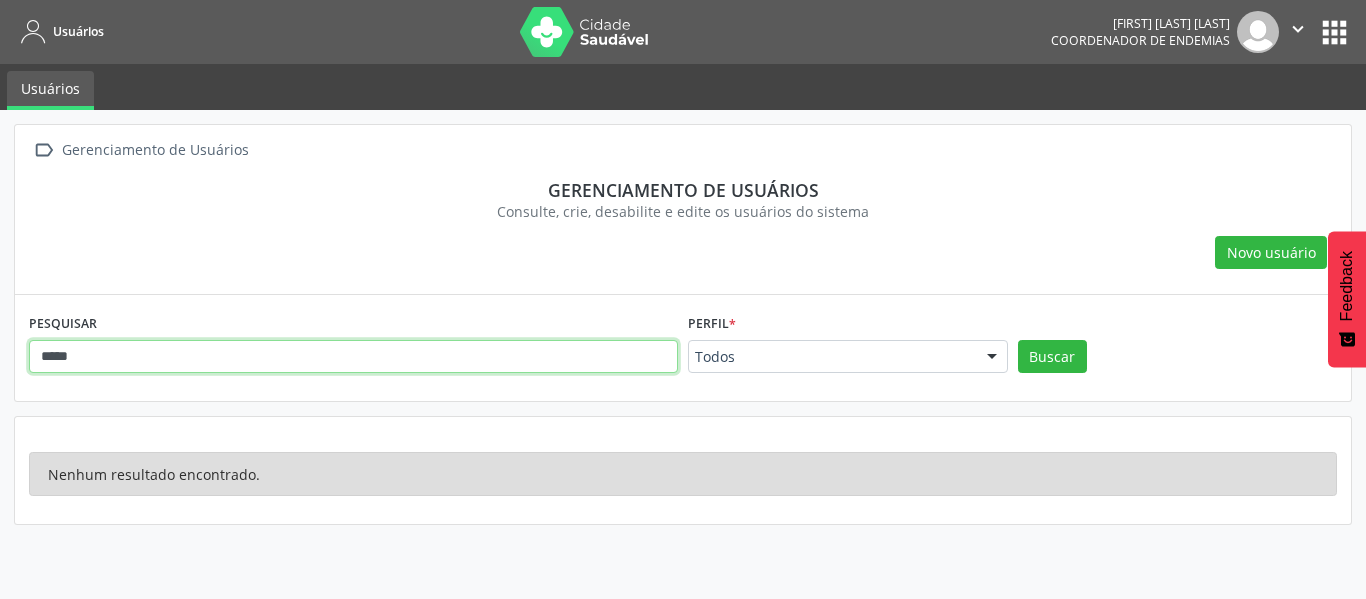 click on "*****" at bounding box center (353, 357) 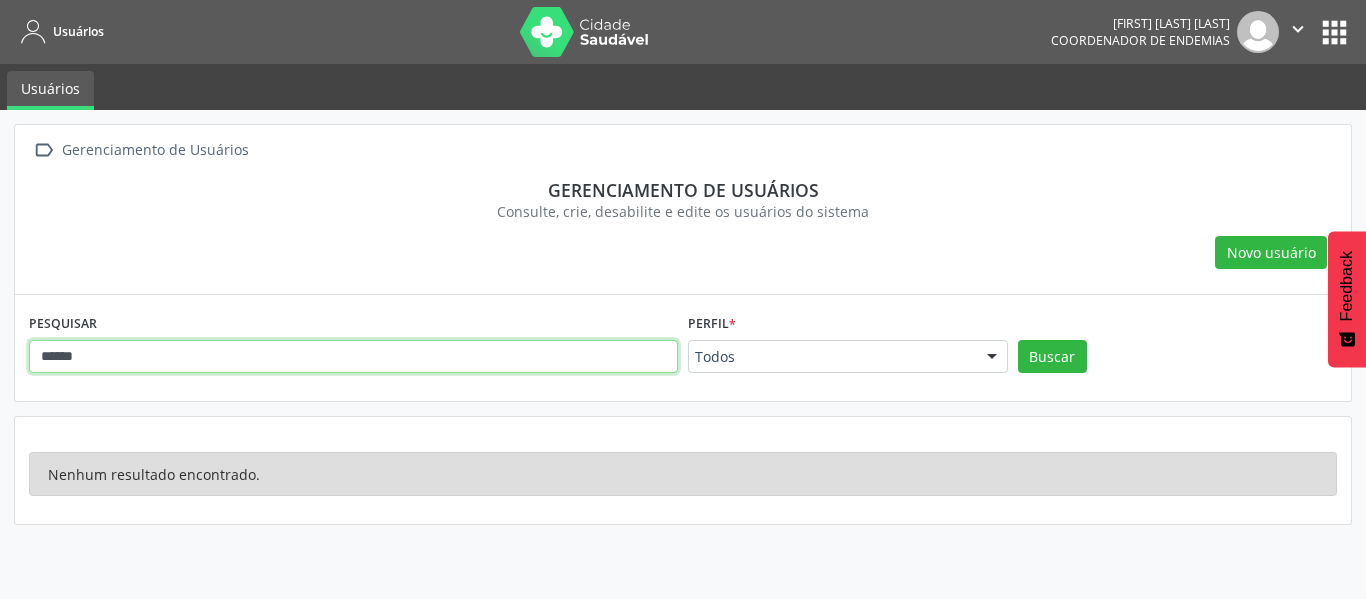 click on "Buscar" at bounding box center (1052, 357) 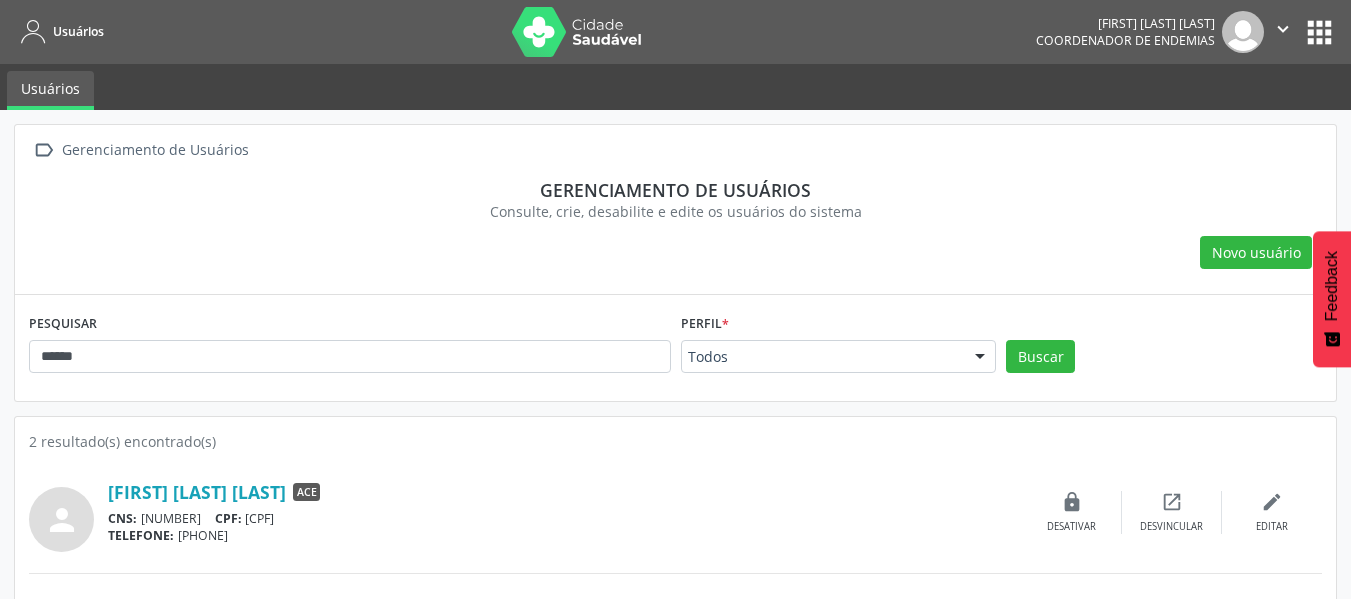 drag, startPoint x: 309, startPoint y: 516, endPoint x: 392, endPoint y: 519, distance: 83.0542 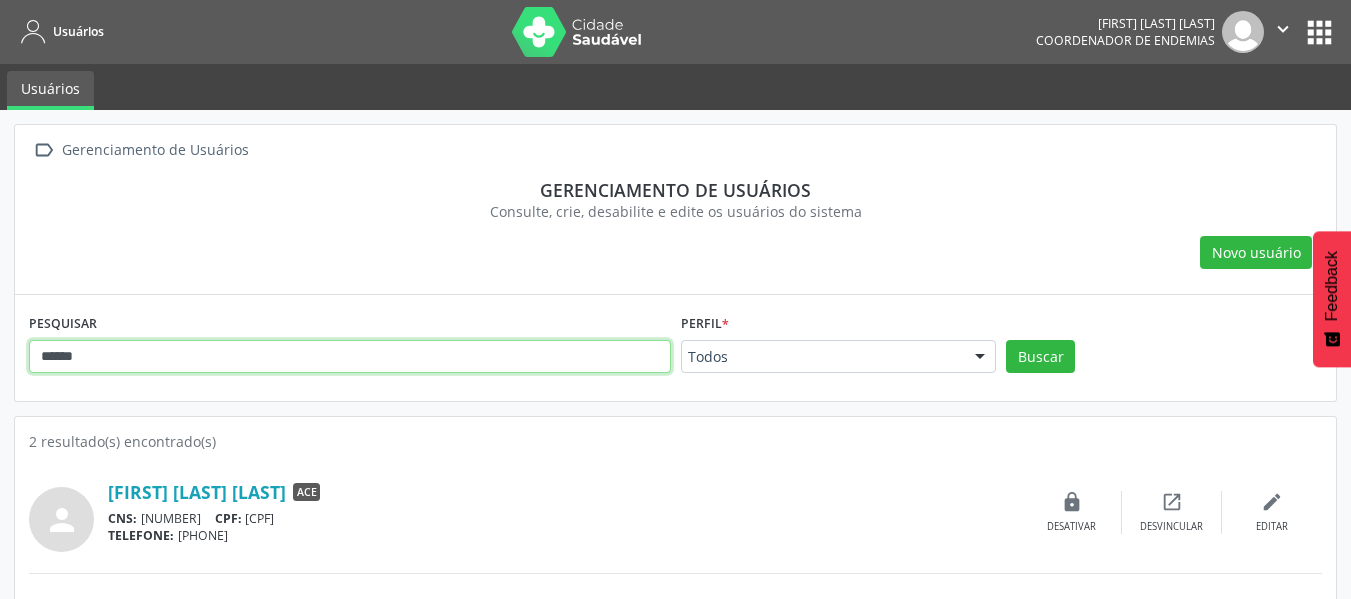 click on "******" at bounding box center (350, 357) 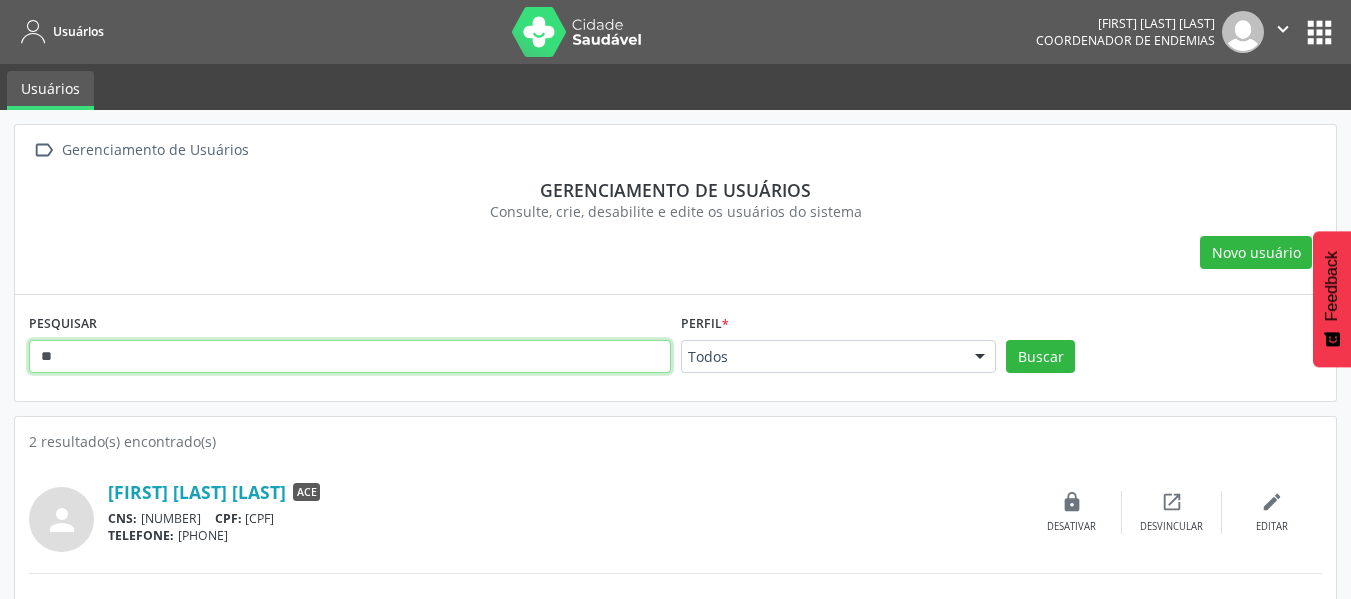 type on "*" 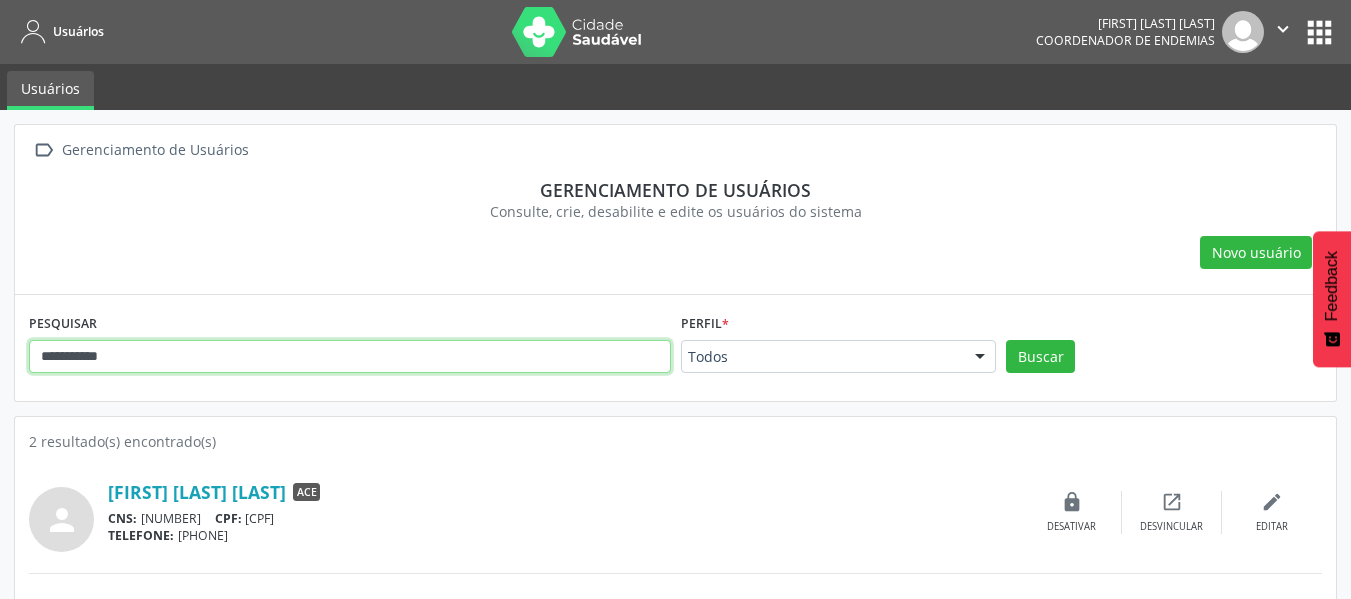 click on "Buscar" at bounding box center [1040, 357] 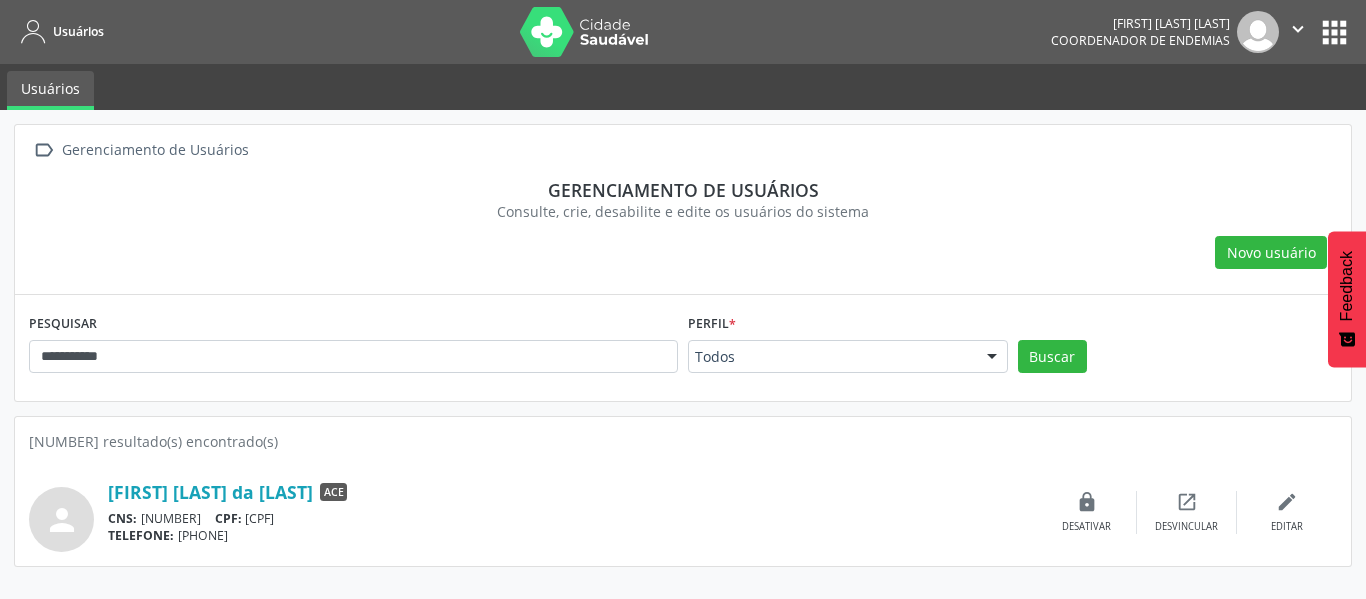 drag, startPoint x: 307, startPoint y: 512, endPoint x: 392, endPoint y: 520, distance: 85.37564 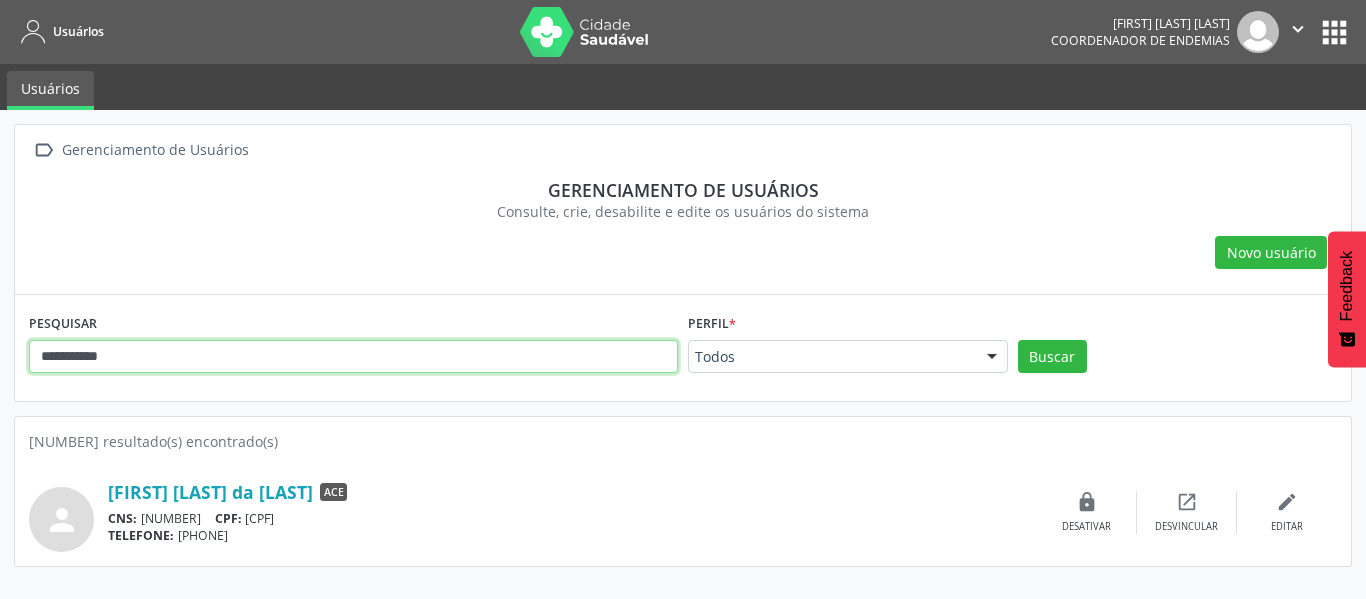click on "**********" at bounding box center [353, 357] 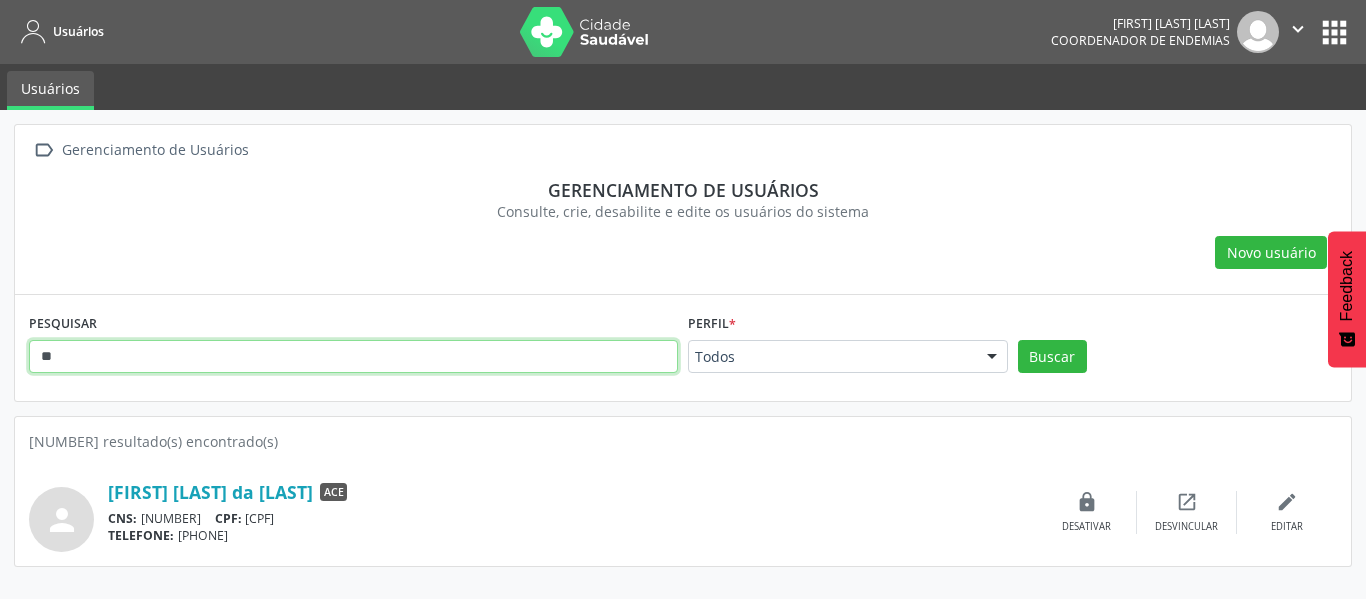 type on "*" 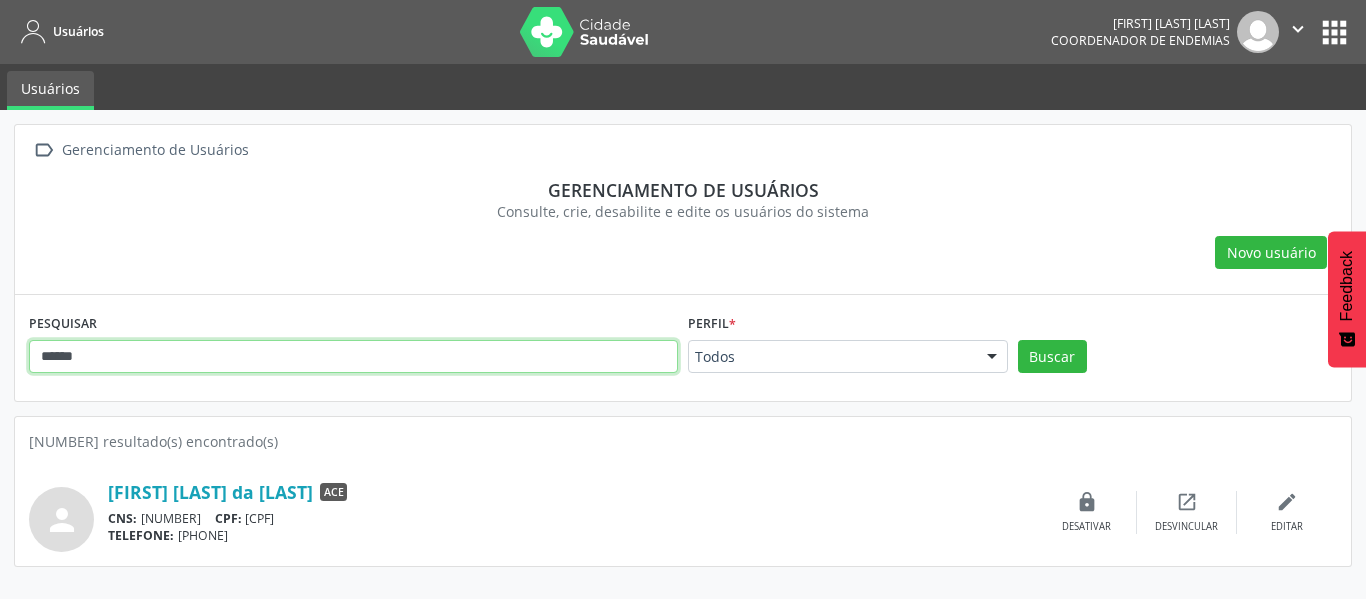 click on "Buscar" at bounding box center (1052, 357) 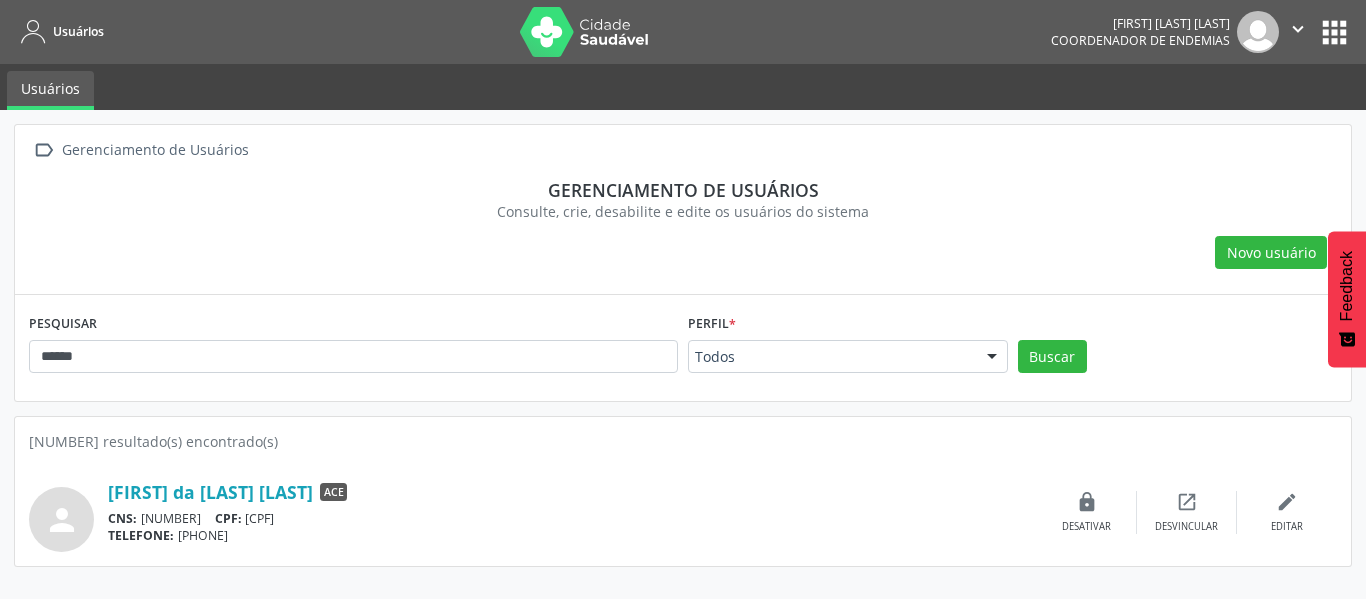 drag, startPoint x: 308, startPoint y: 516, endPoint x: 393, endPoint y: 517, distance: 85.00588 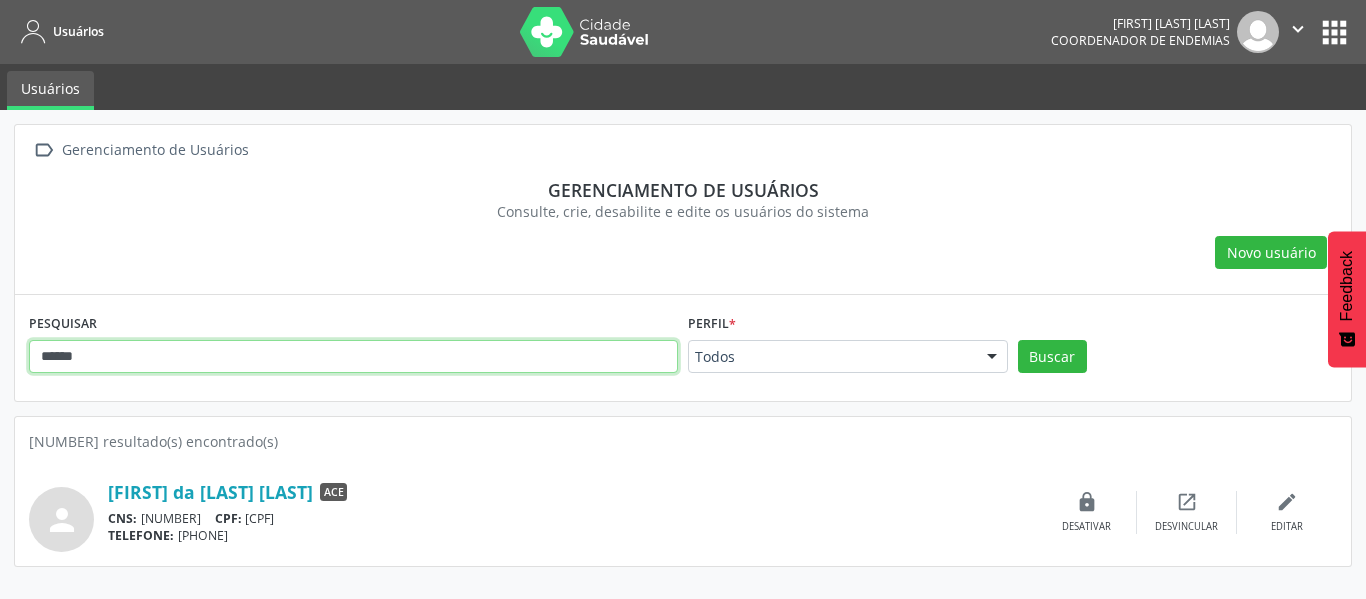 click on "******" at bounding box center [353, 357] 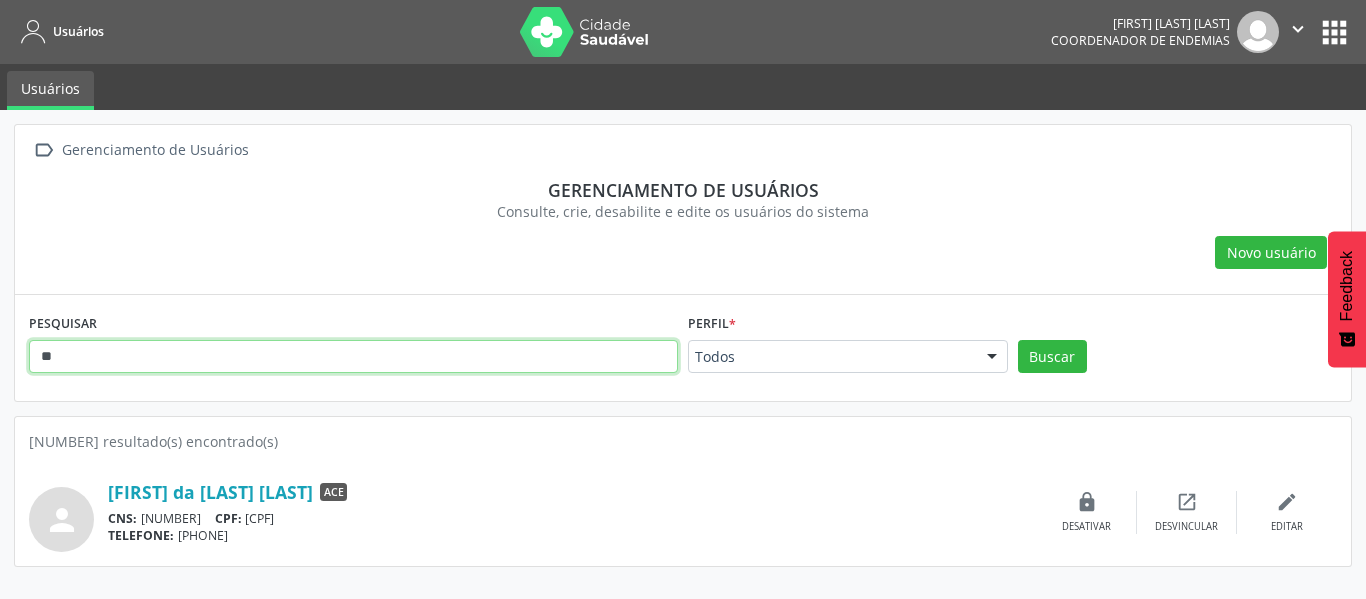 type on "*" 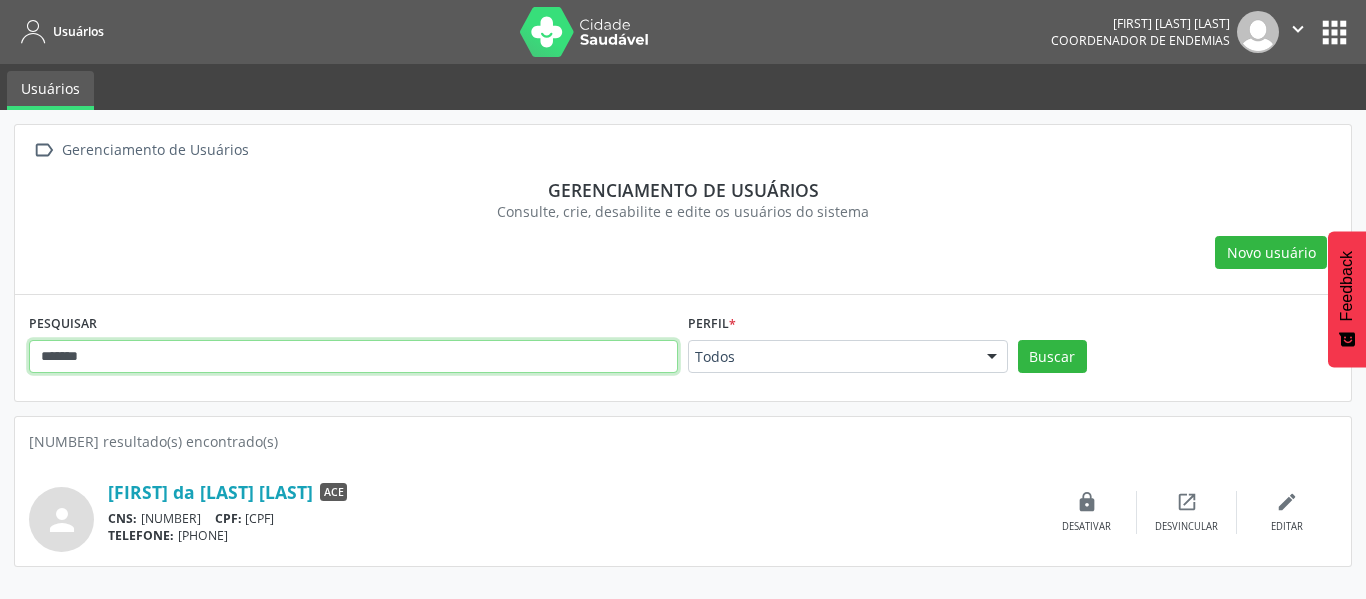 type on "*******" 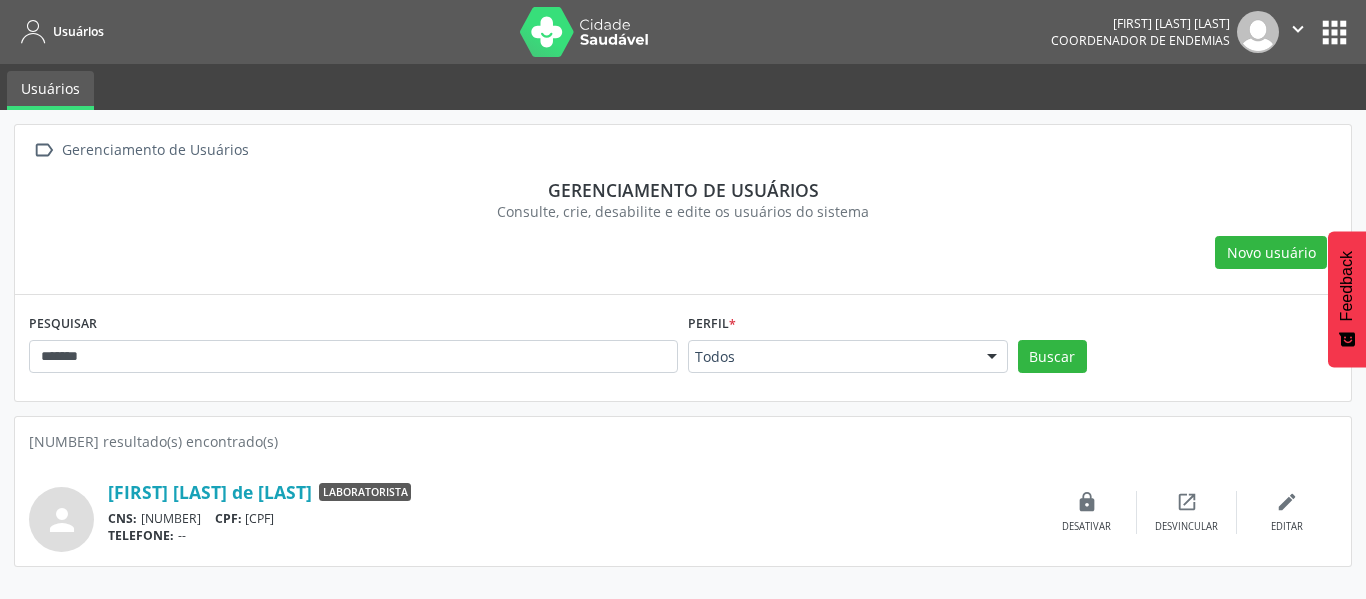 drag, startPoint x: 308, startPoint y: 516, endPoint x: 394, endPoint y: 516, distance: 86 